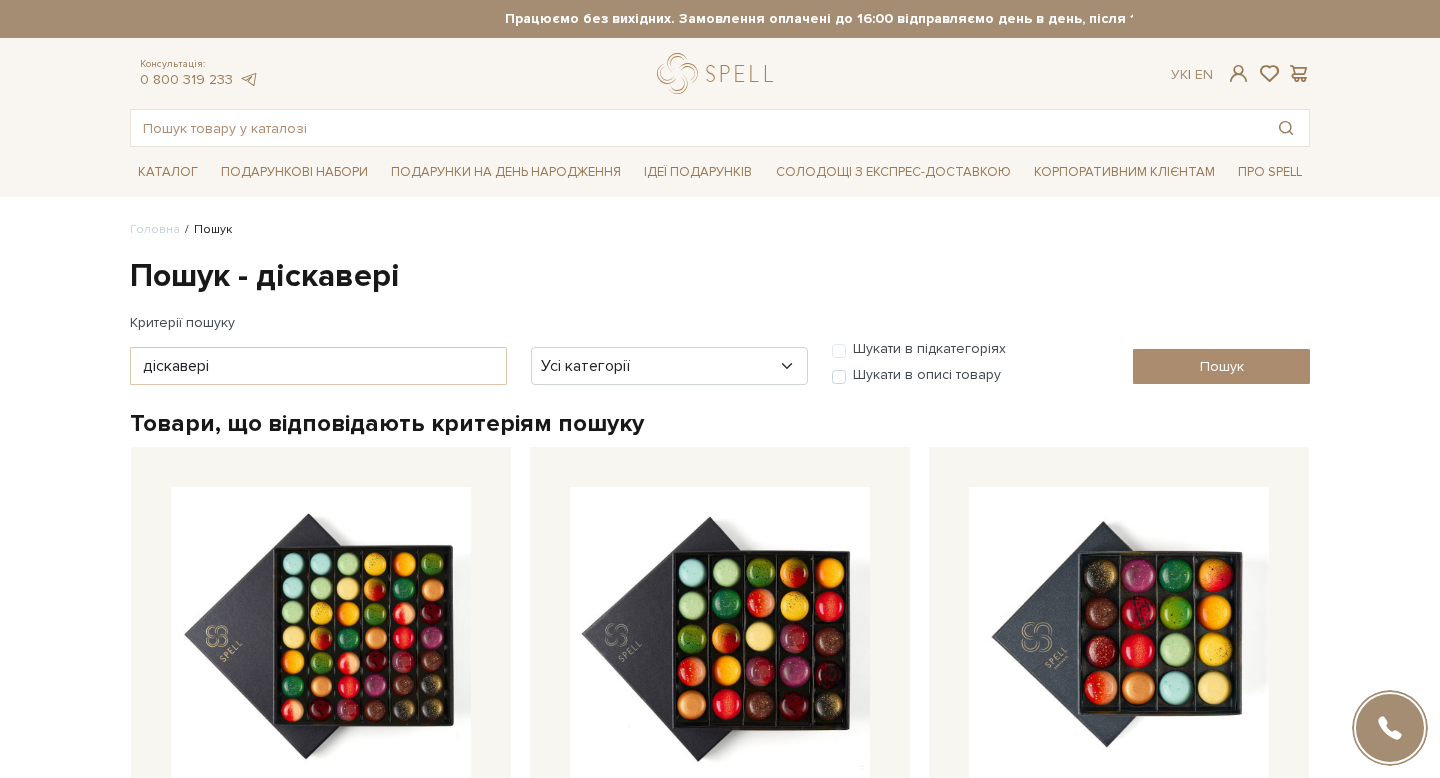 scroll, scrollTop: 18, scrollLeft: 0, axis: vertical 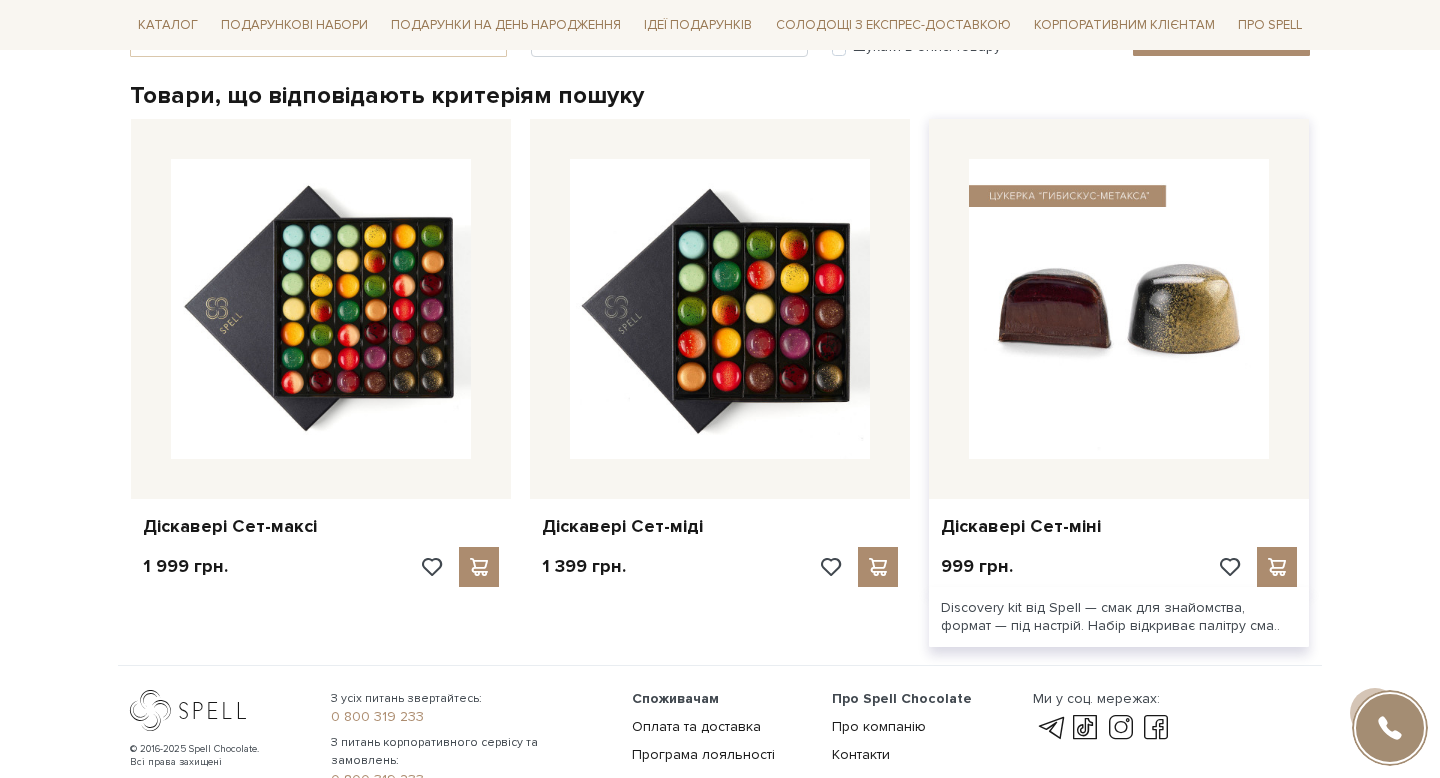 click at bounding box center [1119, 309] 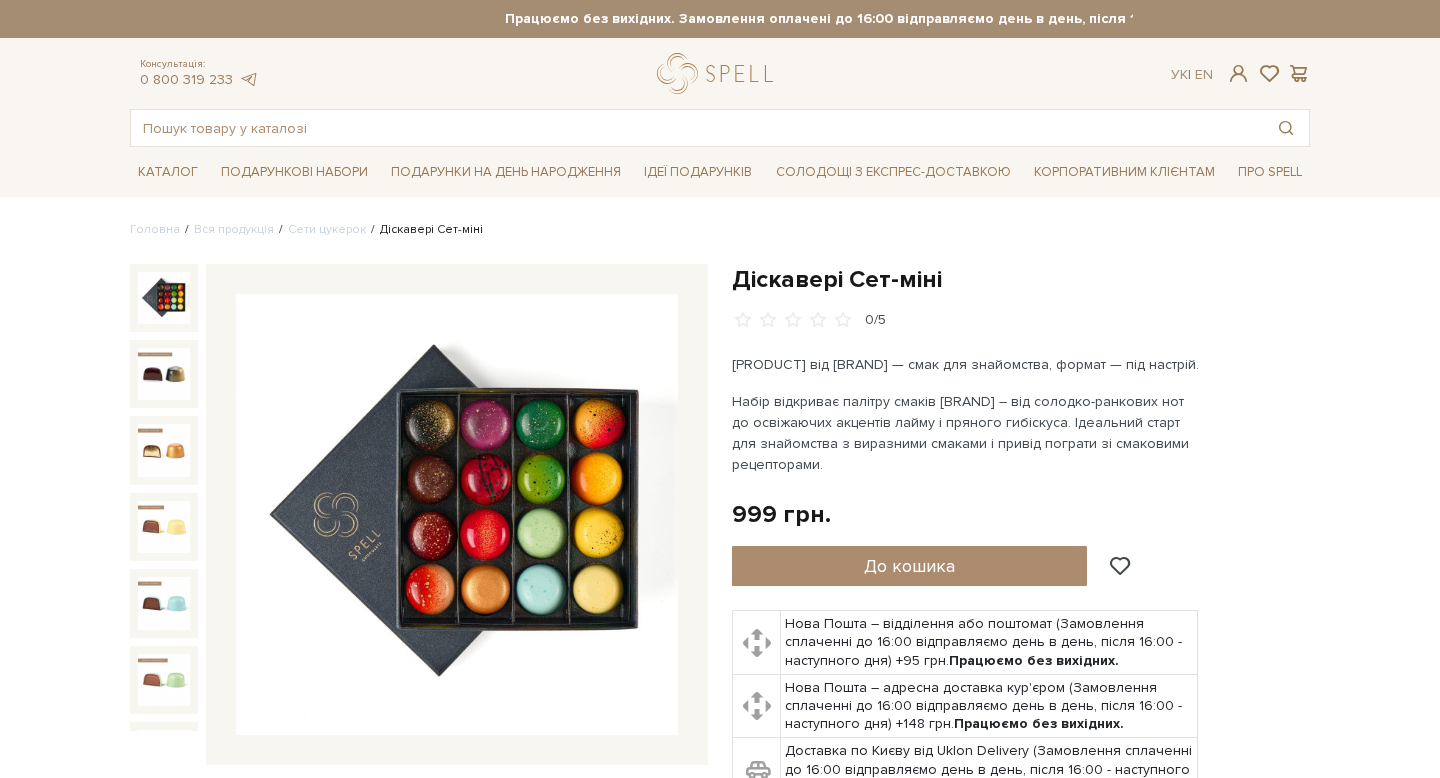 scroll, scrollTop: 0, scrollLeft: 0, axis: both 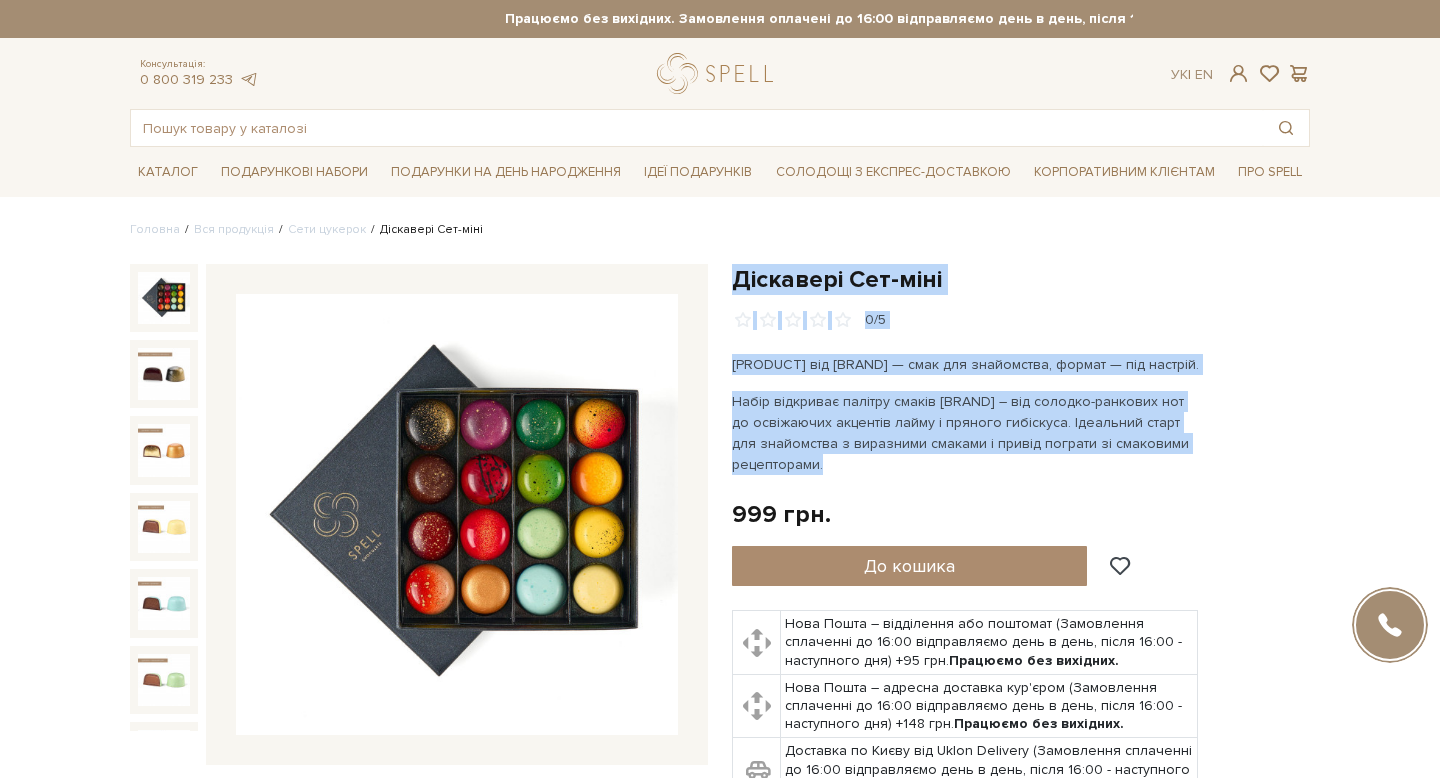 drag, startPoint x: 848, startPoint y: 460, endPoint x: 728, endPoint y: 276, distance: 219.67249 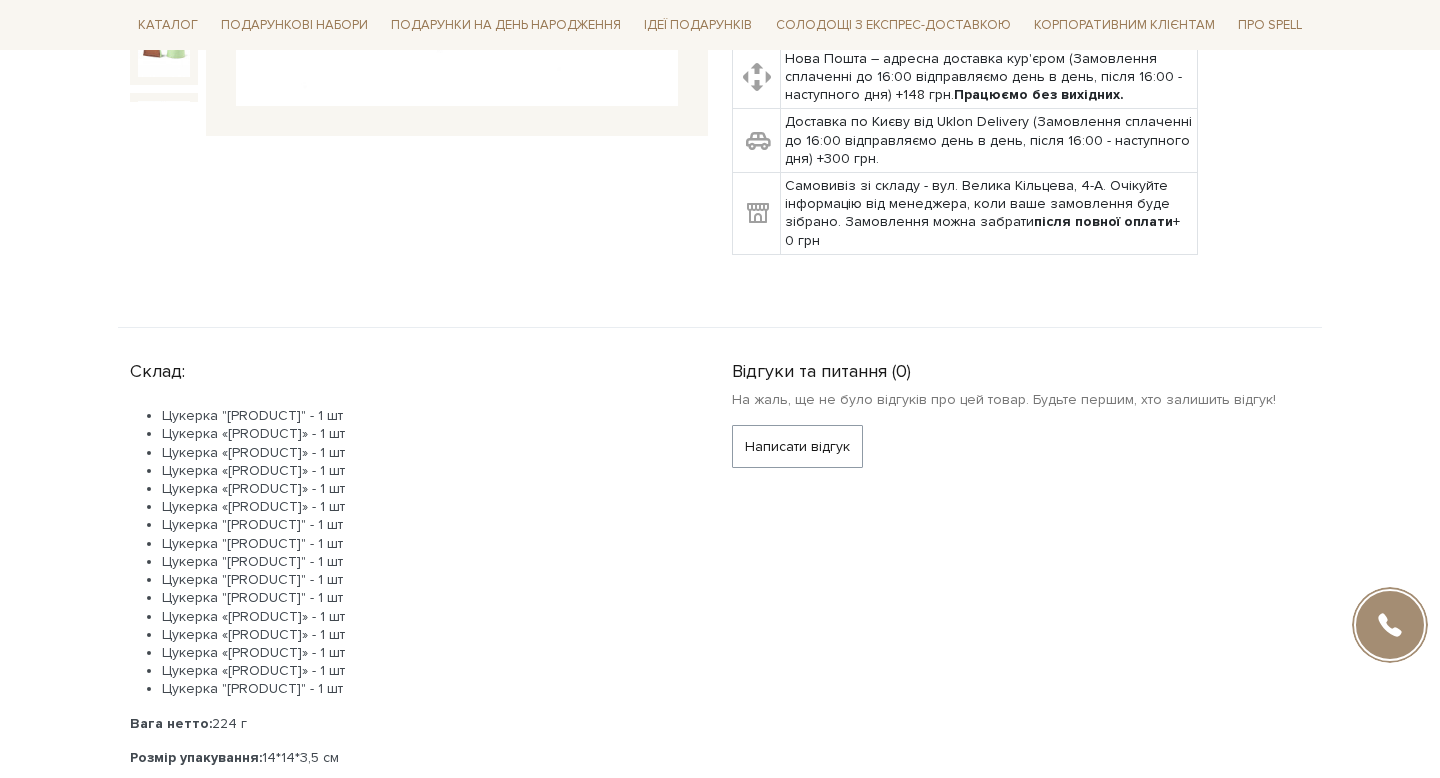 scroll, scrollTop: 947, scrollLeft: 0, axis: vertical 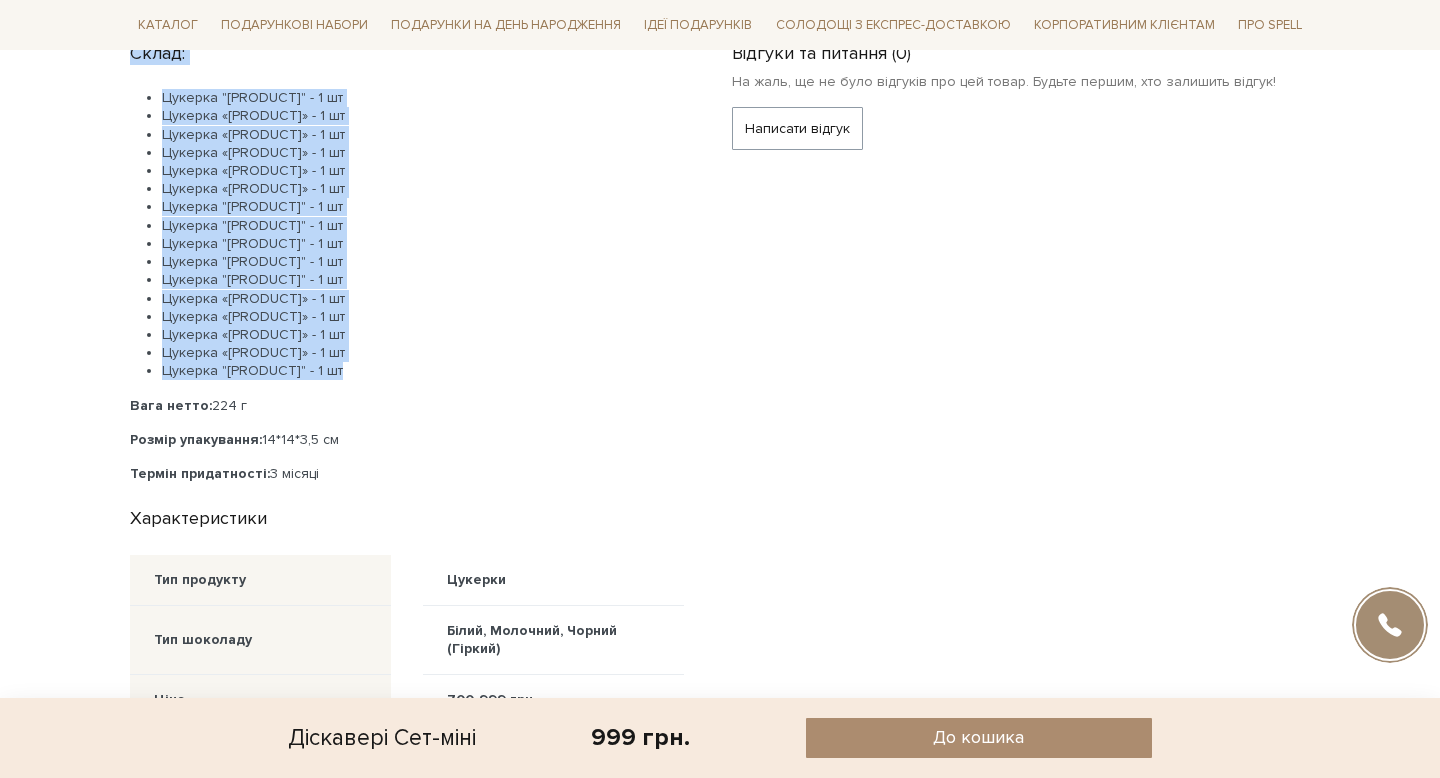 drag, startPoint x: 353, startPoint y: 367, endPoint x: 128, endPoint y: 58, distance: 382.23816 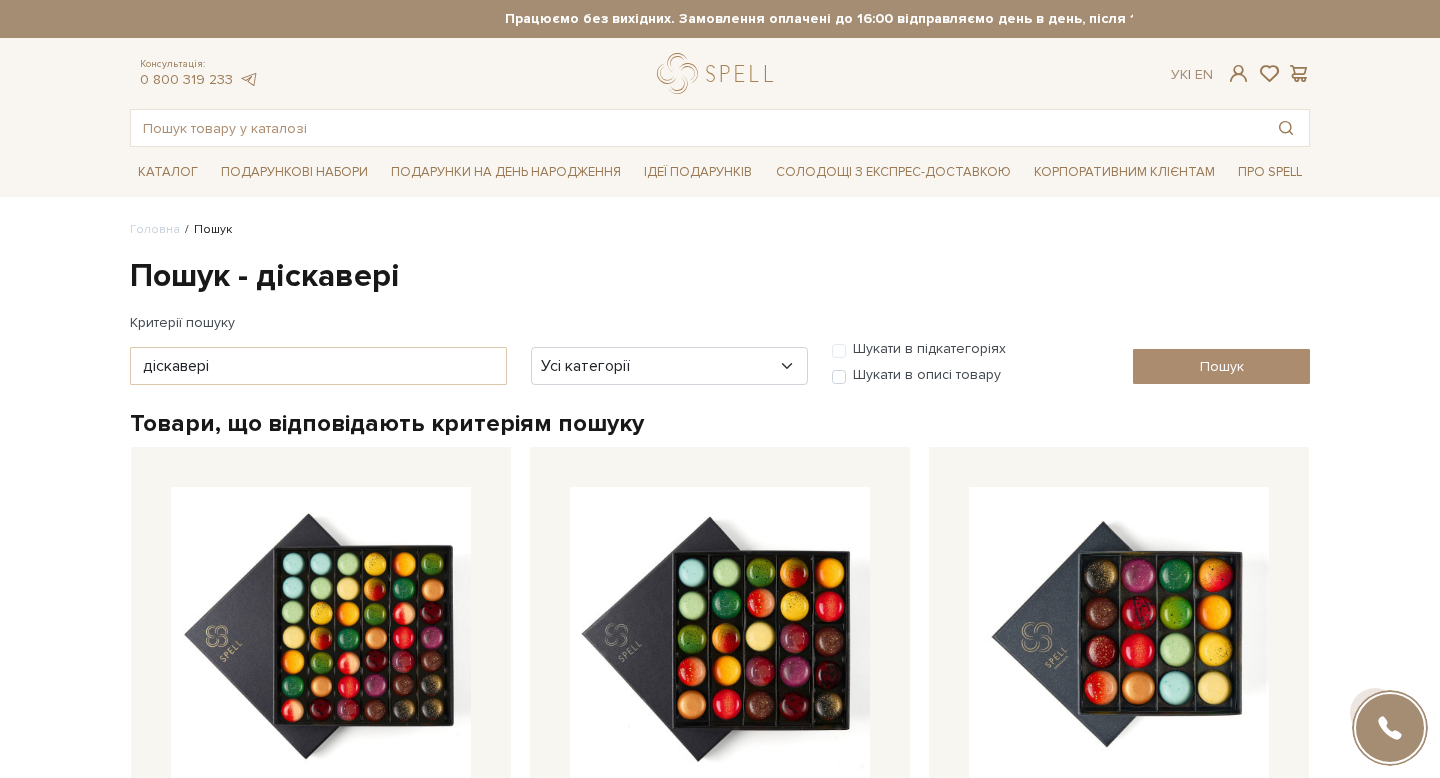 scroll, scrollTop: 319, scrollLeft: 0, axis: vertical 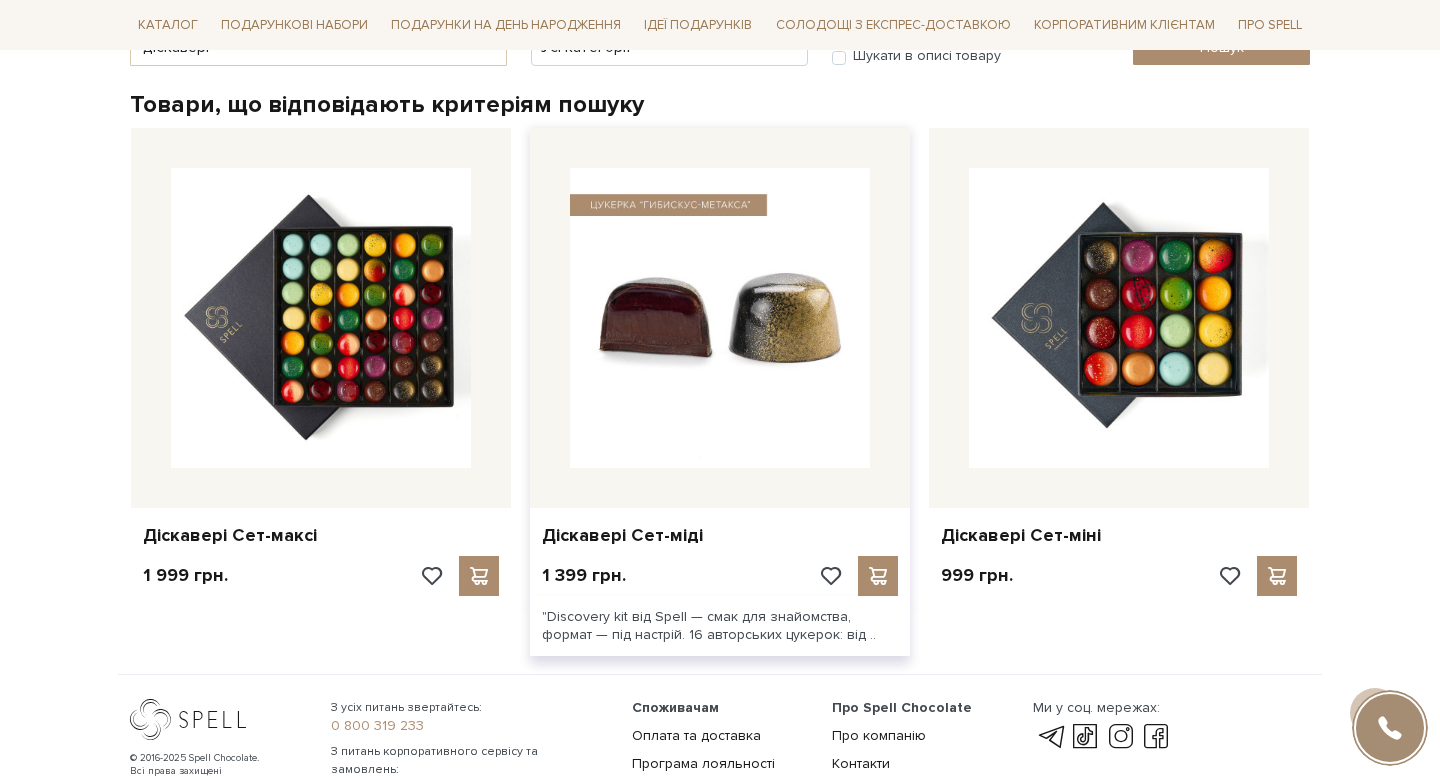 click at bounding box center (720, 318) 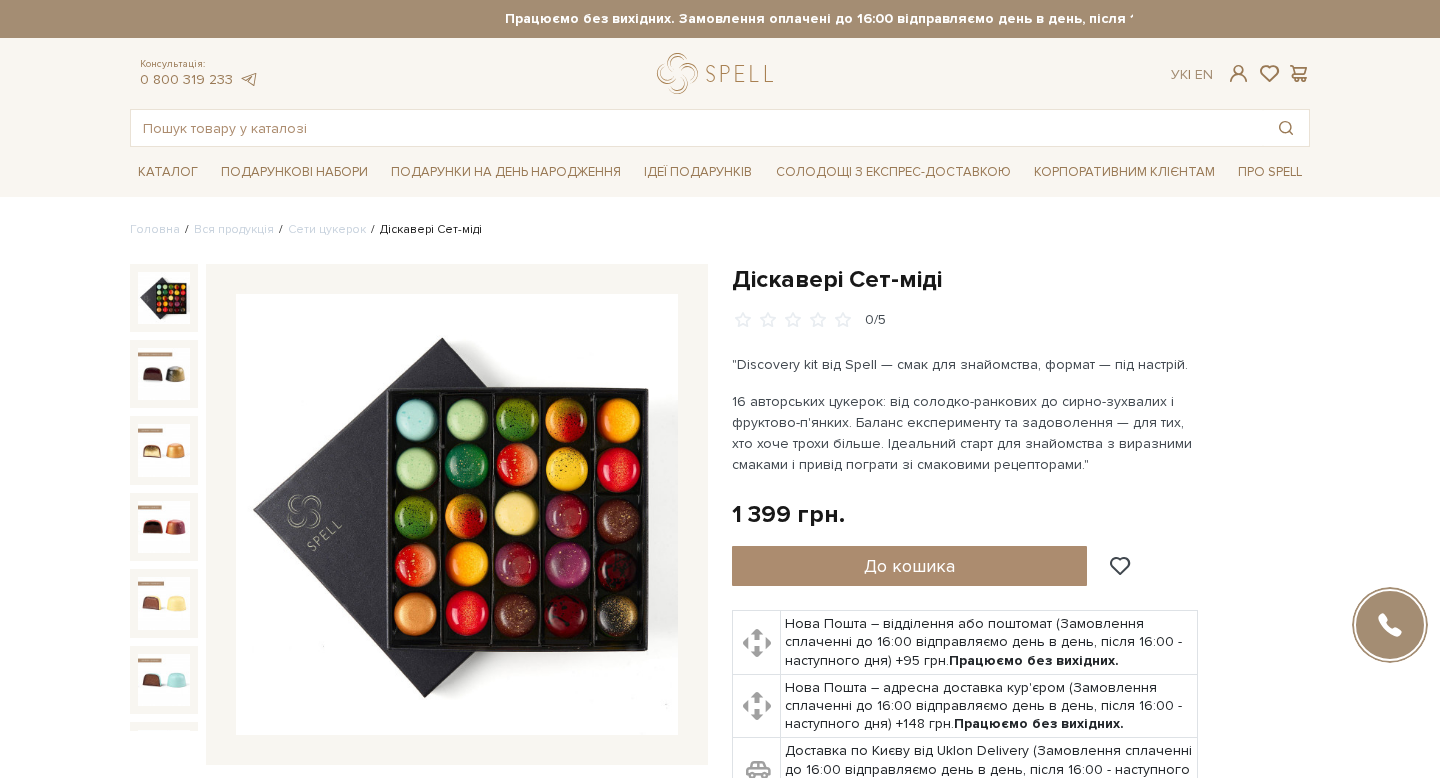 scroll, scrollTop: 0, scrollLeft: 0, axis: both 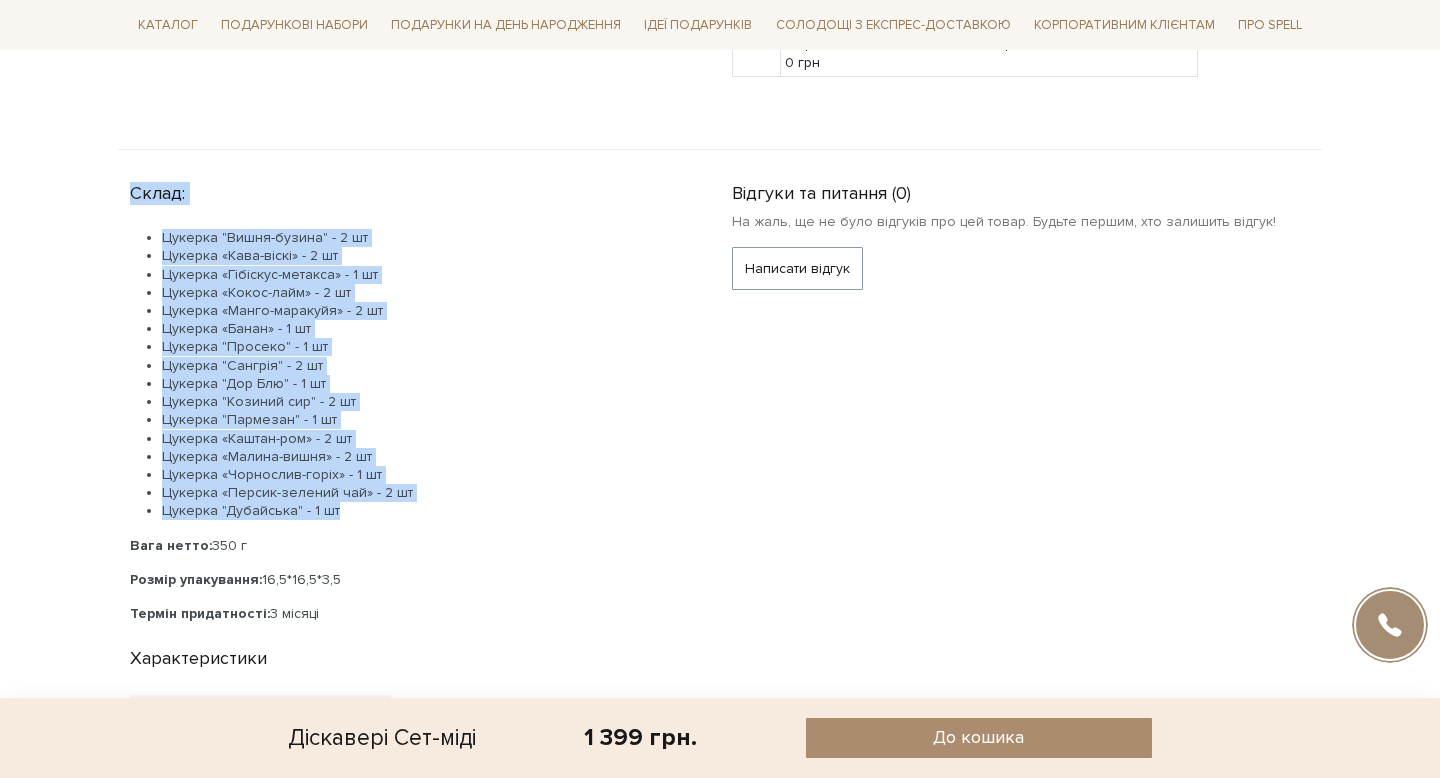 drag, startPoint x: 360, startPoint y: 514, endPoint x: 138, endPoint y: 176, distance: 404.38596 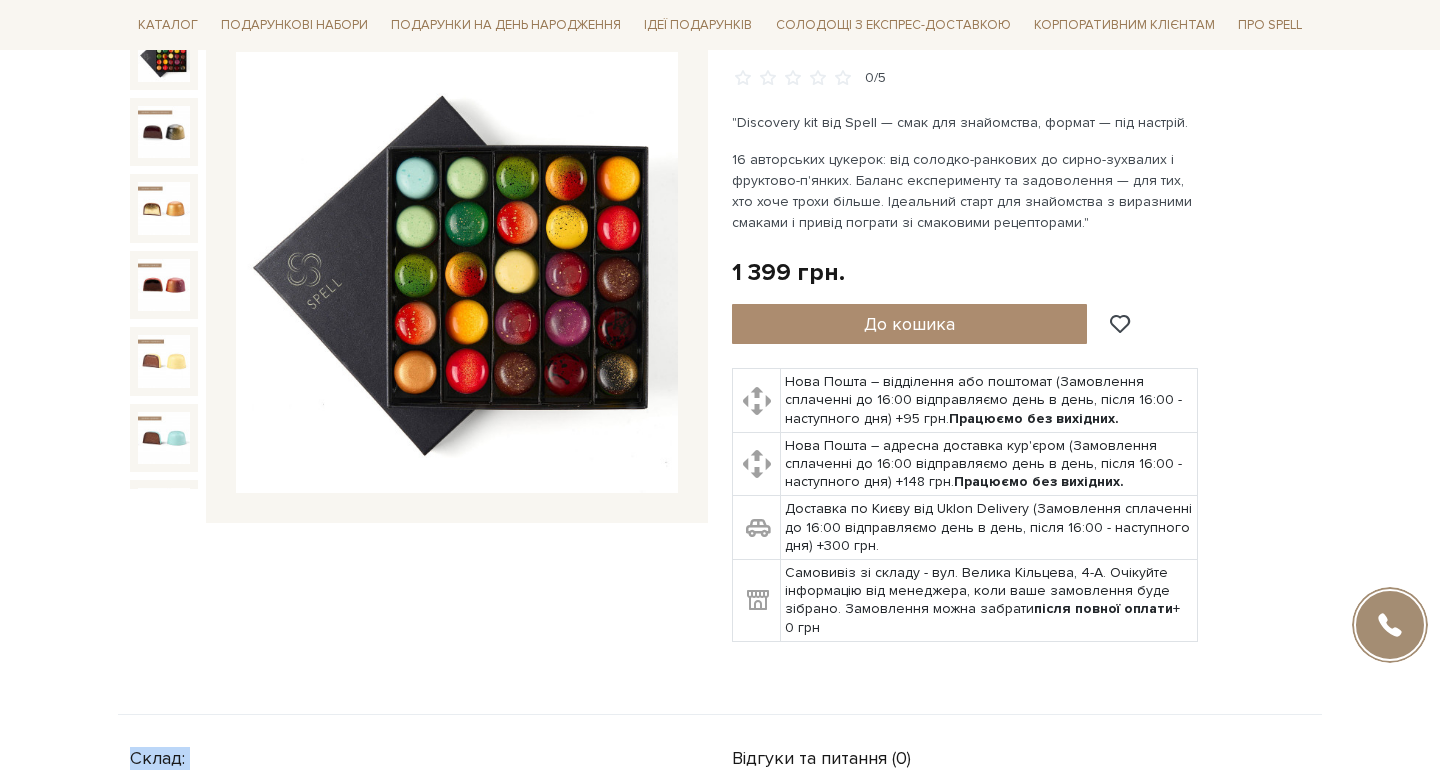 scroll, scrollTop: 216, scrollLeft: 0, axis: vertical 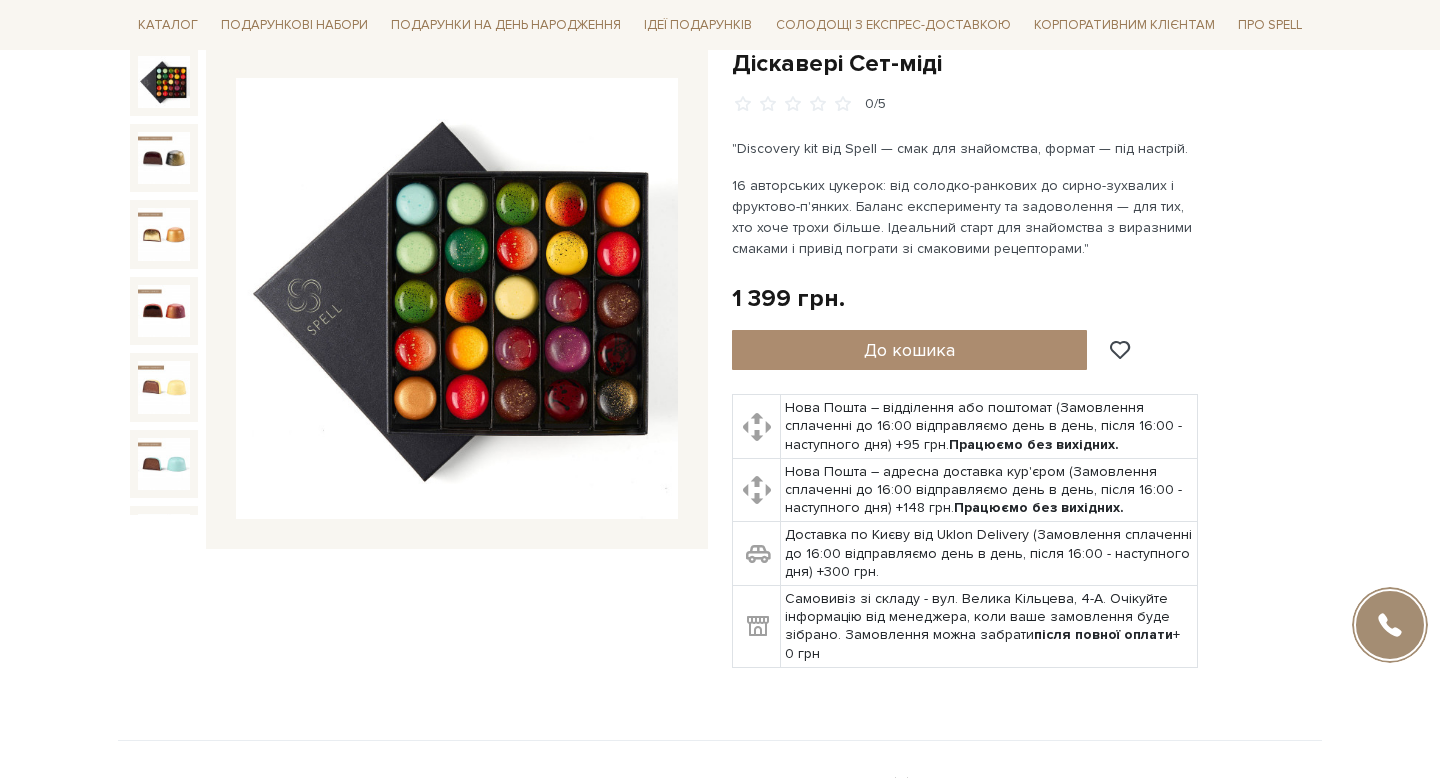 click on "16 авторських цукерок: від солодко-ранкових до сирно-зухвалих і фруктово-п'янких.
Баланс експерименту та задоволення — для тих, хто хоче трохи більше.
Ідеальний старт для знайомства з виразними смаками і привід пограти зі смаковими рецепторами."" at bounding box center (966, 217) 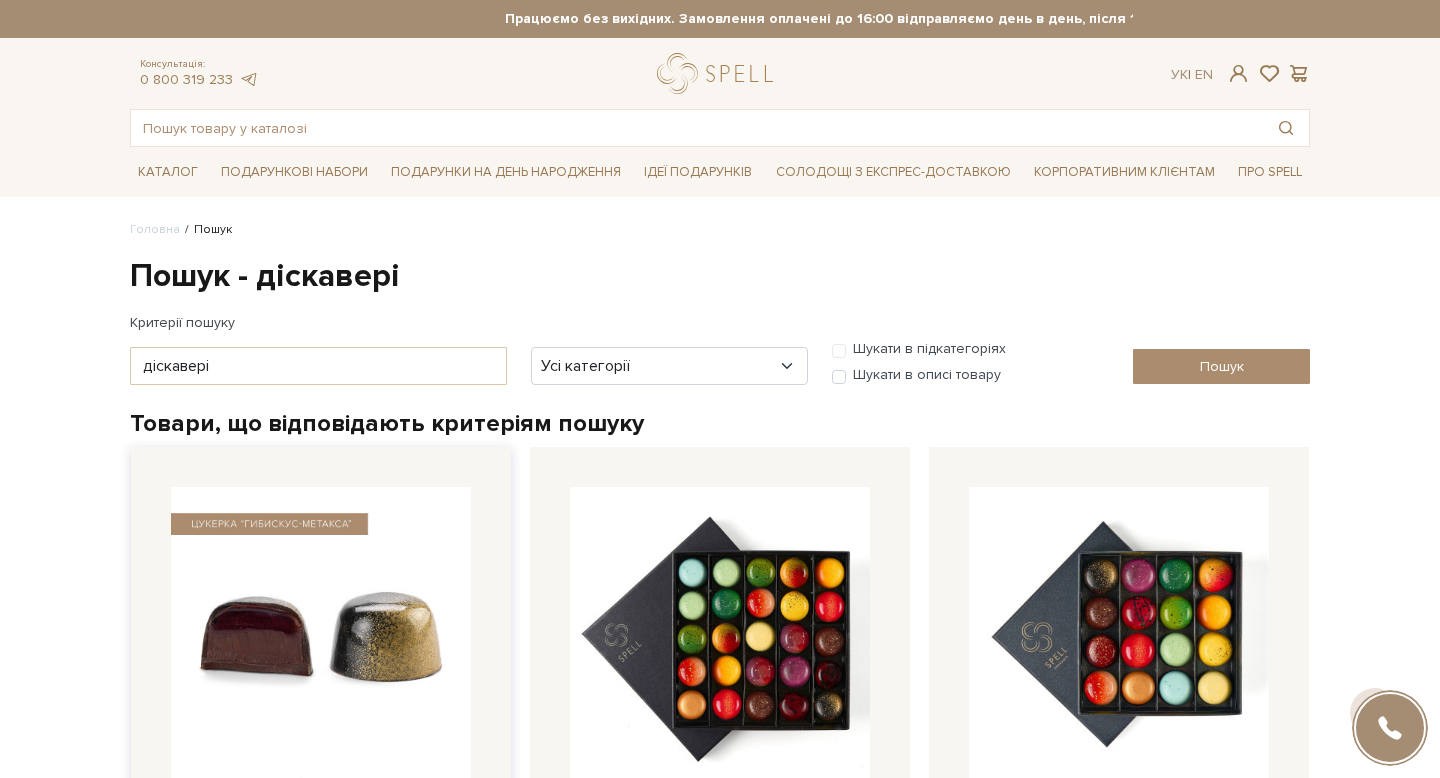 scroll, scrollTop: 310, scrollLeft: 0, axis: vertical 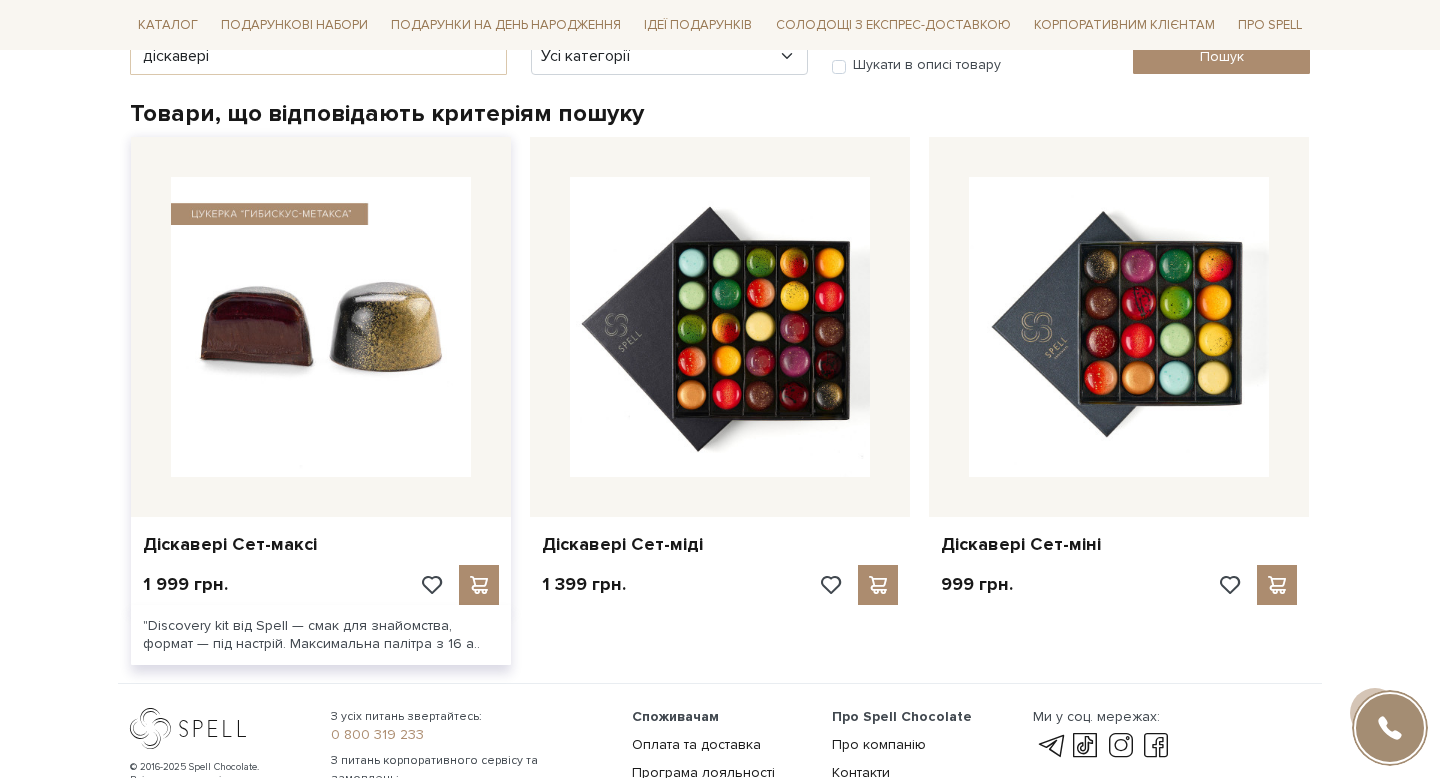 click at bounding box center (321, 327) 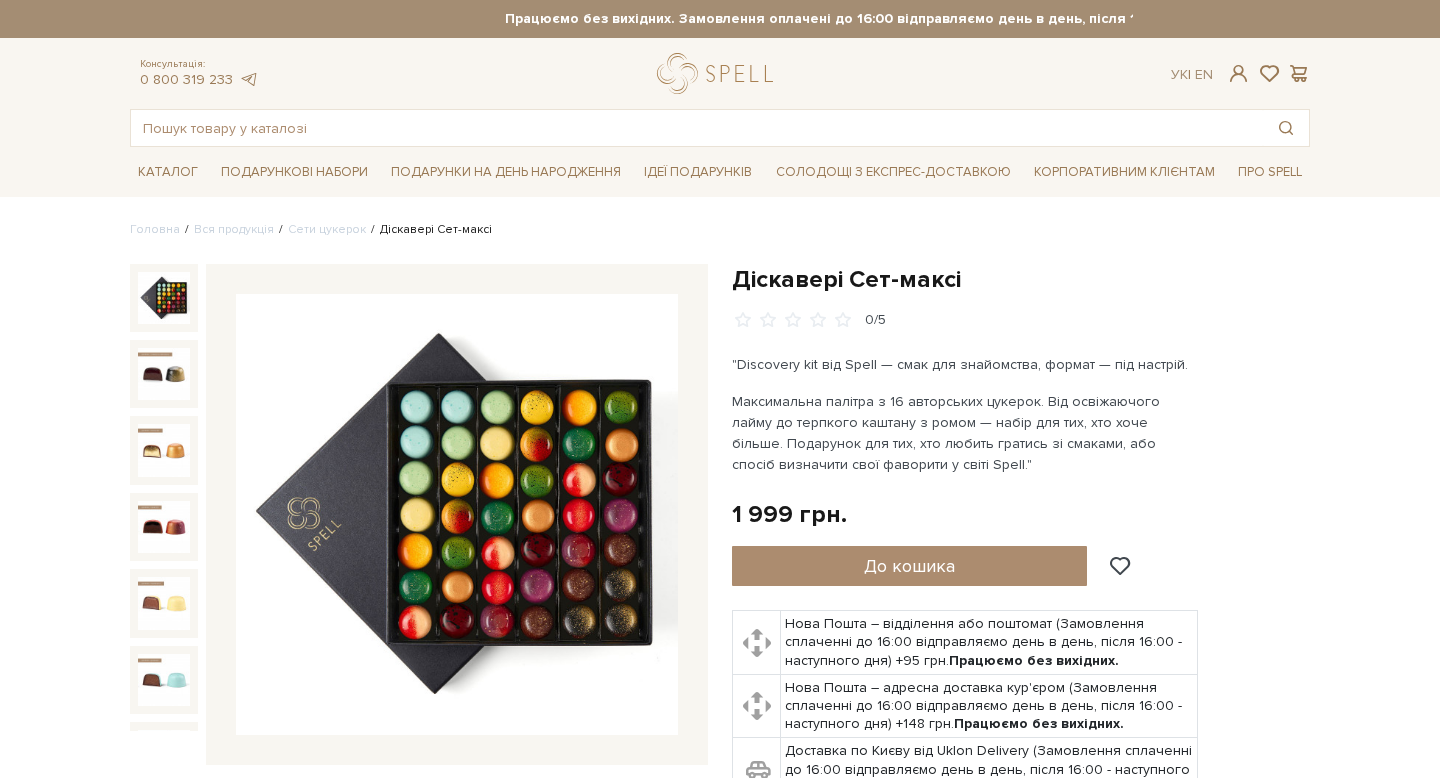 scroll, scrollTop: 0, scrollLeft: 0, axis: both 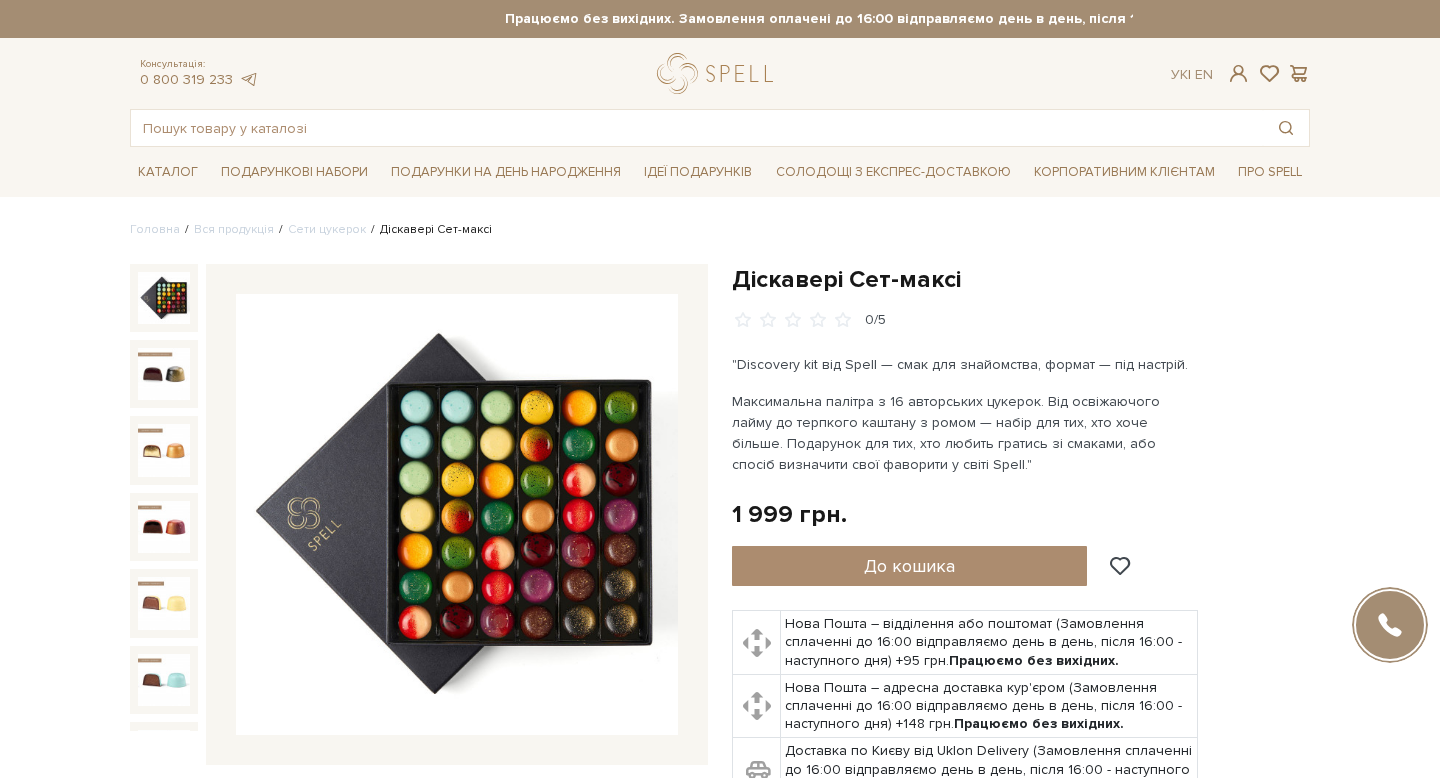 drag, startPoint x: 1015, startPoint y: 466, endPoint x: 730, endPoint y: 257, distance: 353.42044 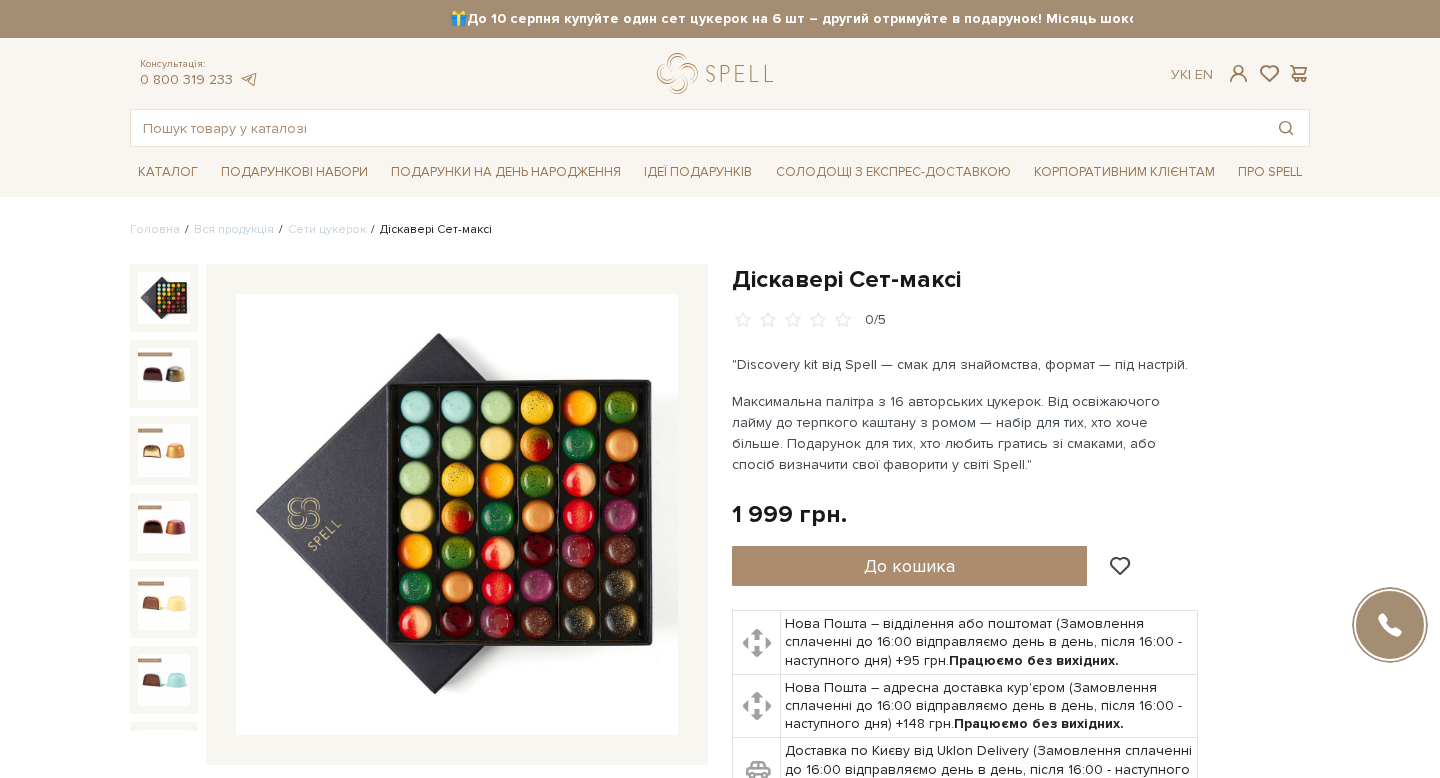 click on "Максимальна палітра з 16 авторських цукерок. Від освіжаючого лайму до терпкого каштану з ромом — набір для тих, хто хоче більше. Подарунок для тих, хто любить гратись зі смаками, або спосіб визначити свої фаворити у світі Spell."" at bounding box center (966, 433) 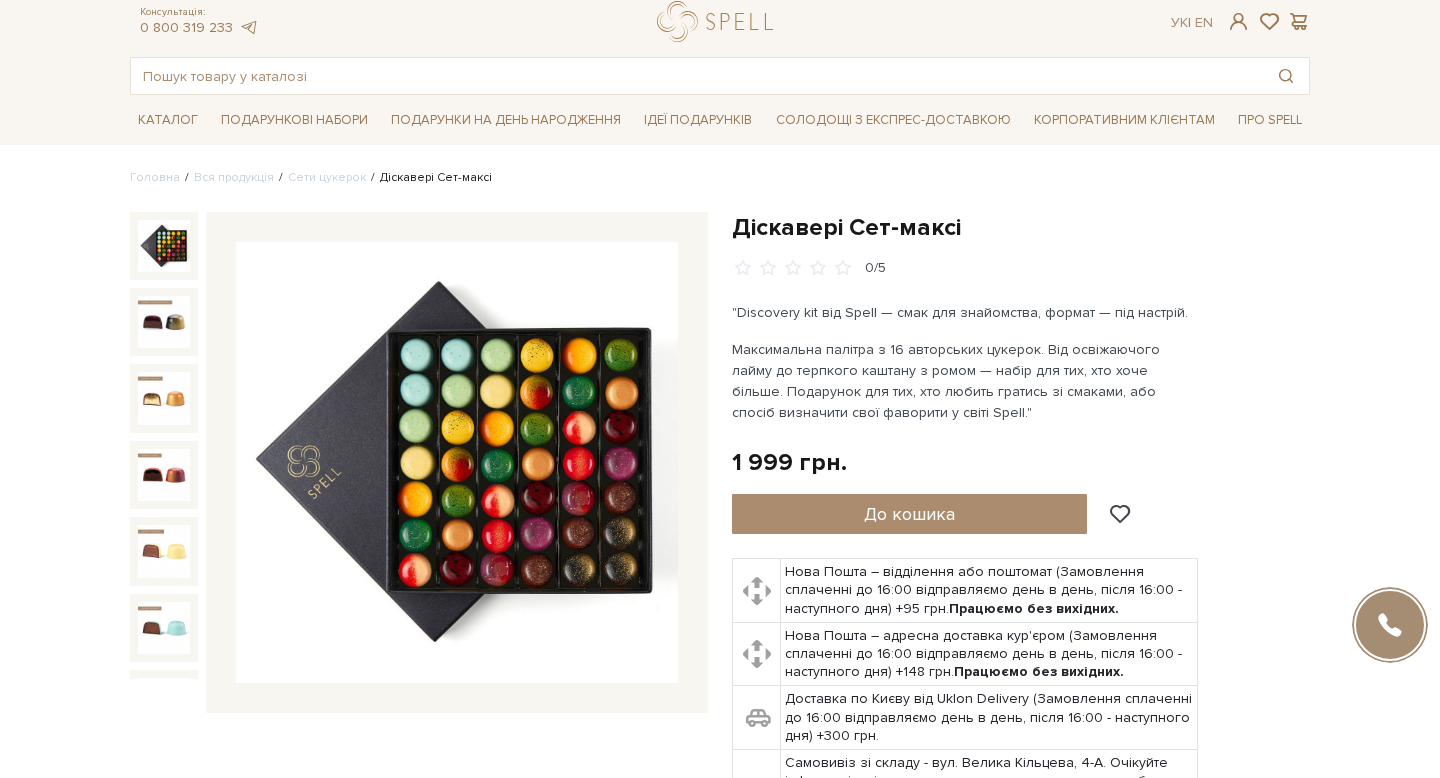 scroll, scrollTop: 59, scrollLeft: 0, axis: vertical 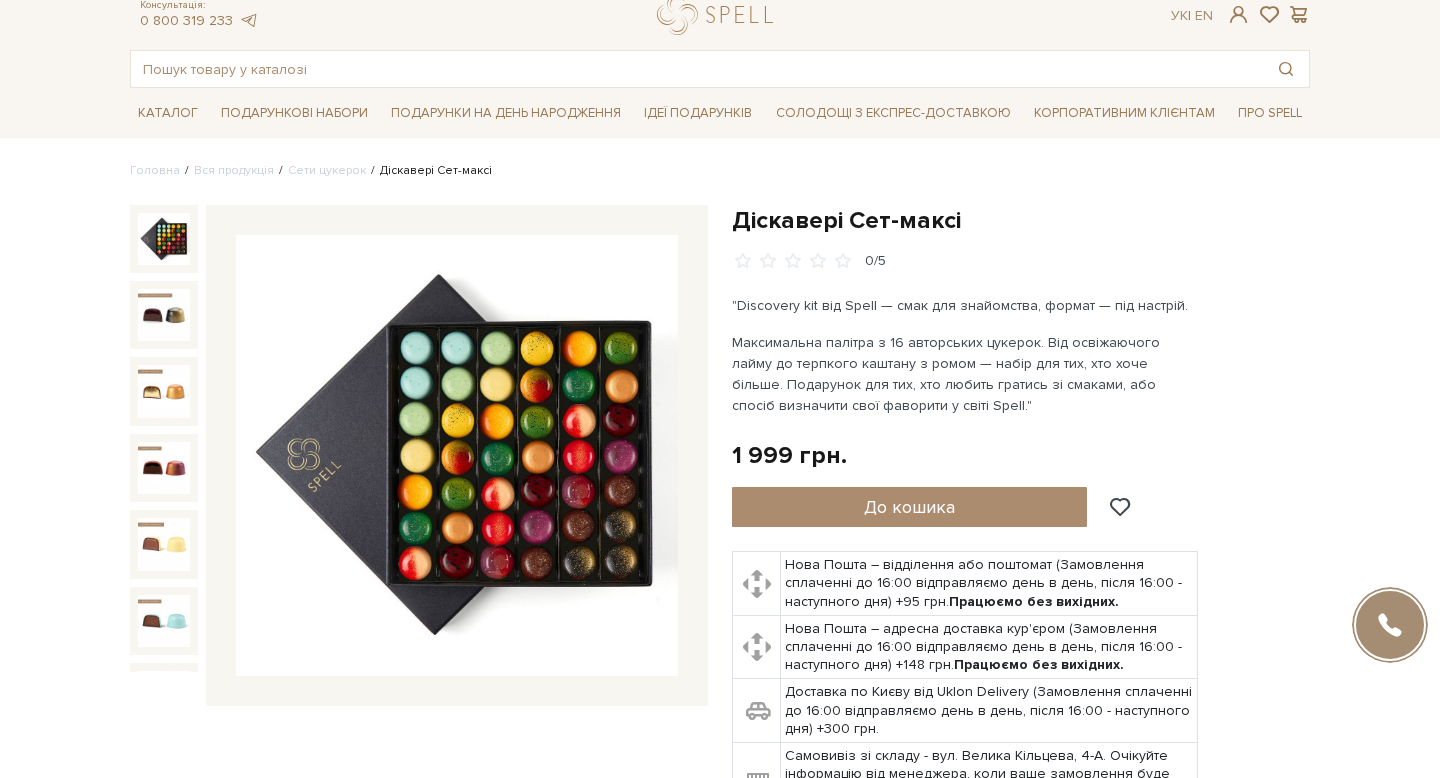 click at bounding box center [164, 438] 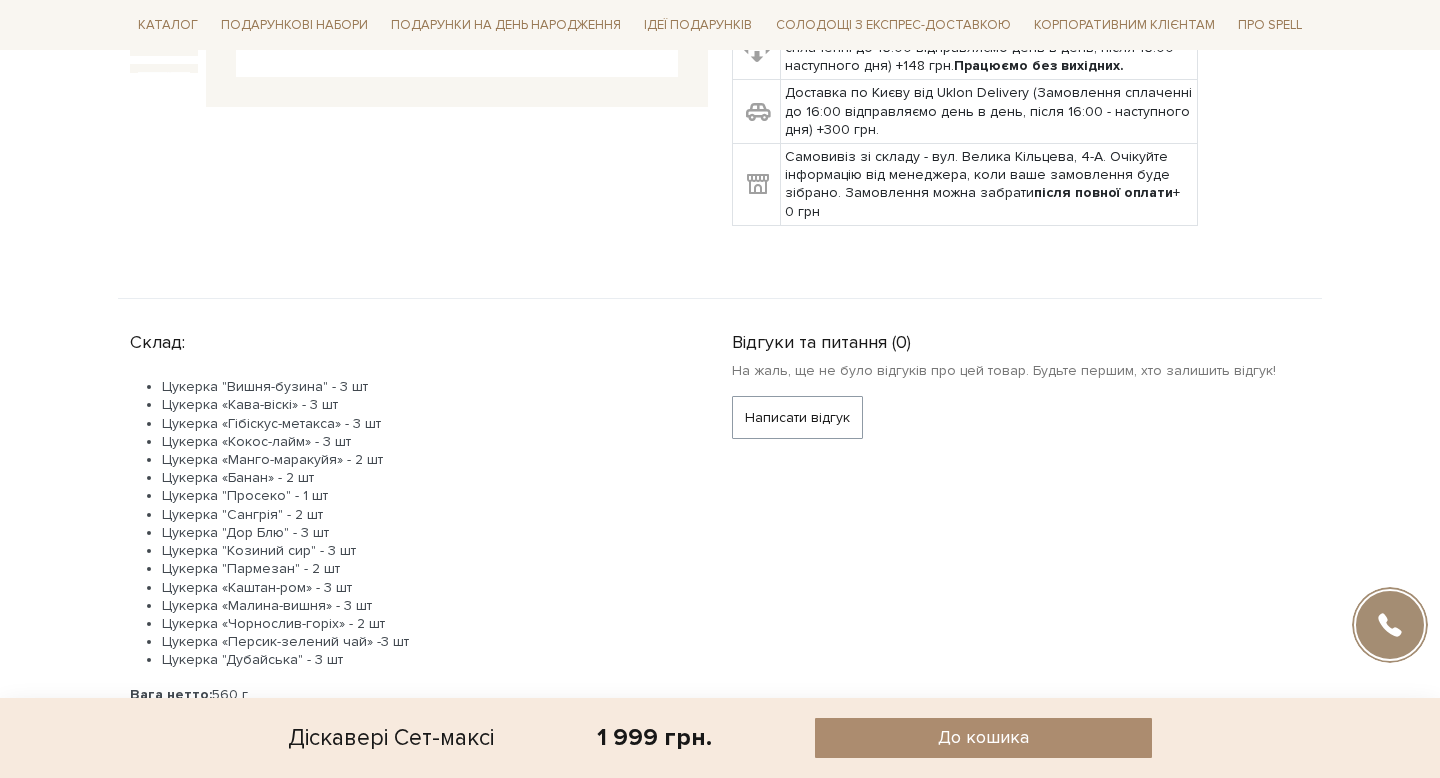 scroll, scrollTop: 706, scrollLeft: 0, axis: vertical 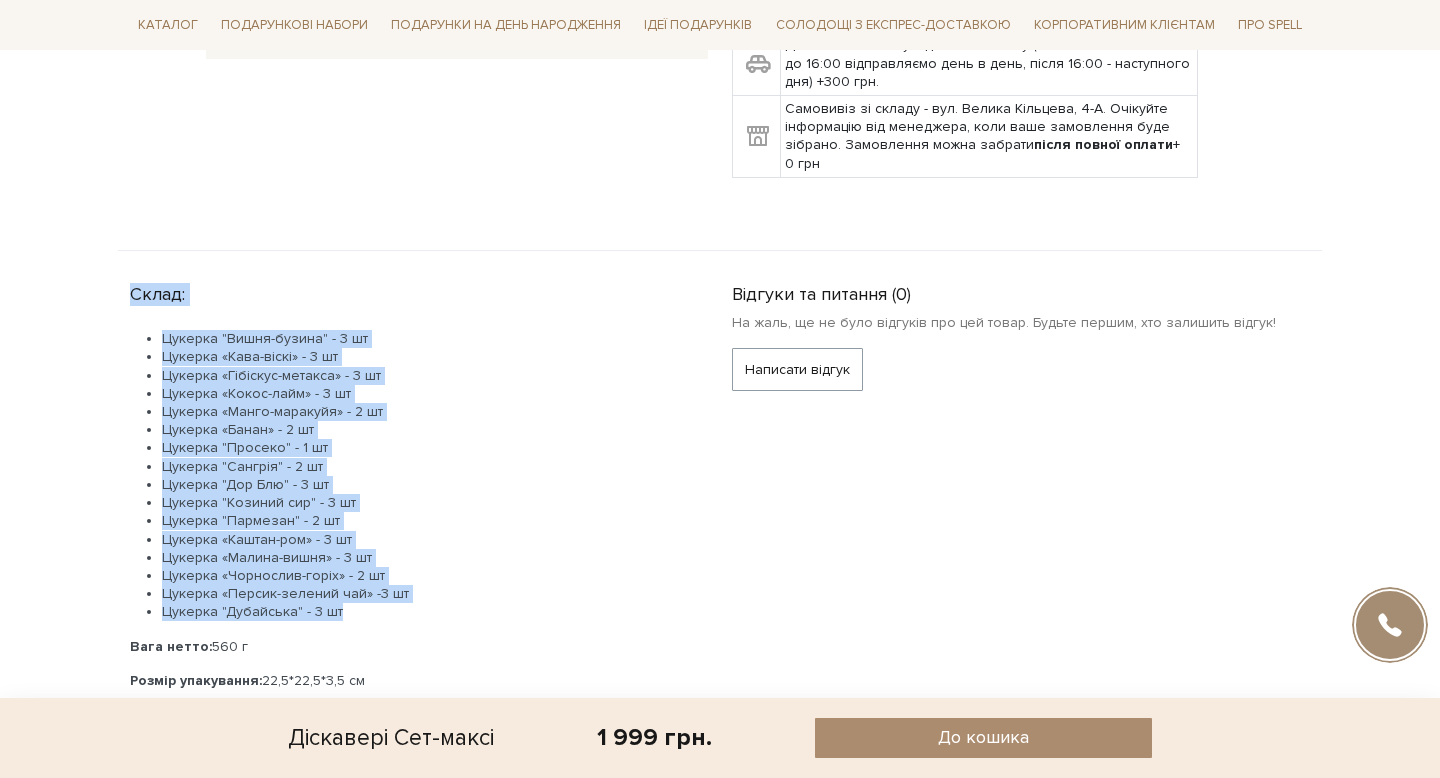 drag, startPoint x: 361, startPoint y: 617, endPoint x: 91, endPoint y: 272, distance: 438.09247 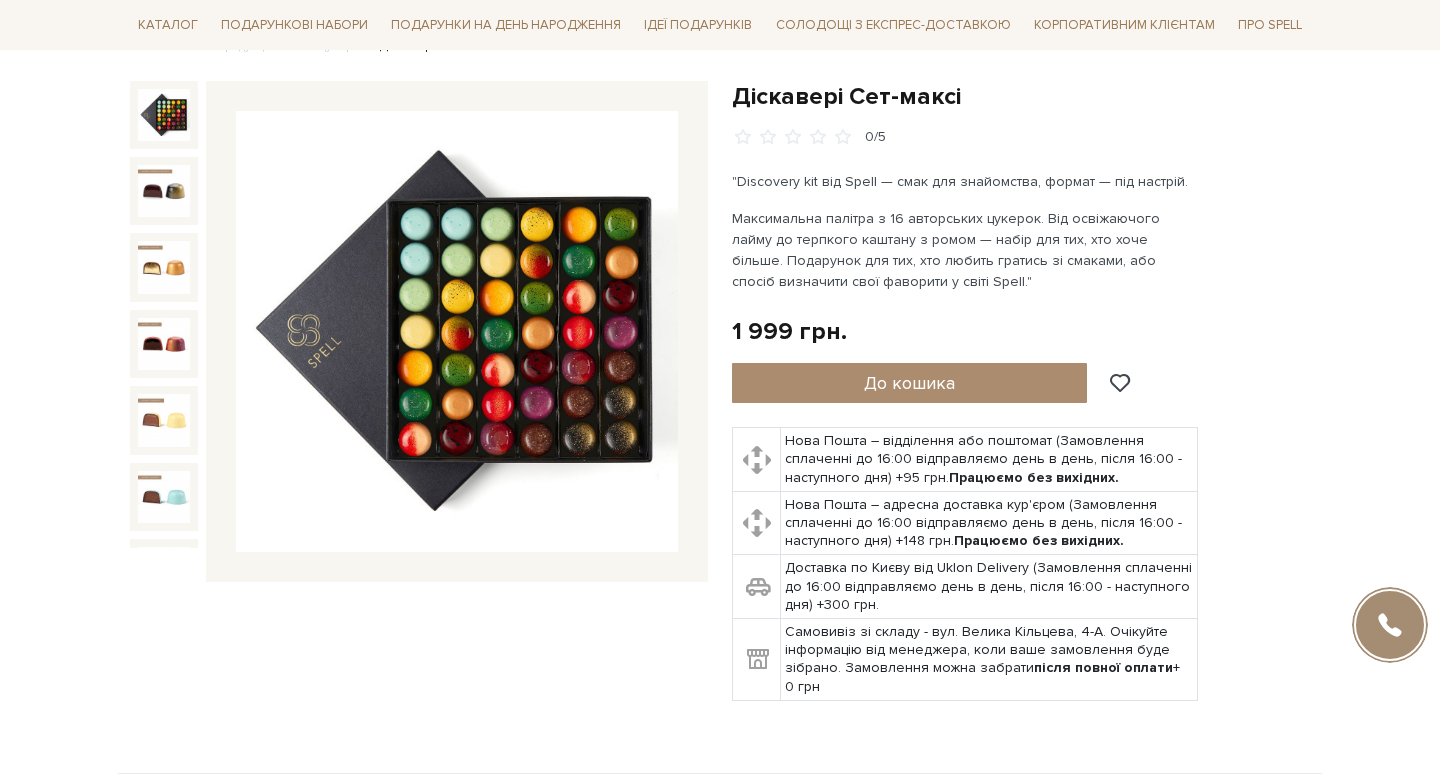 scroll, scrollTop: 0, scrollLeft: 0, axis: both 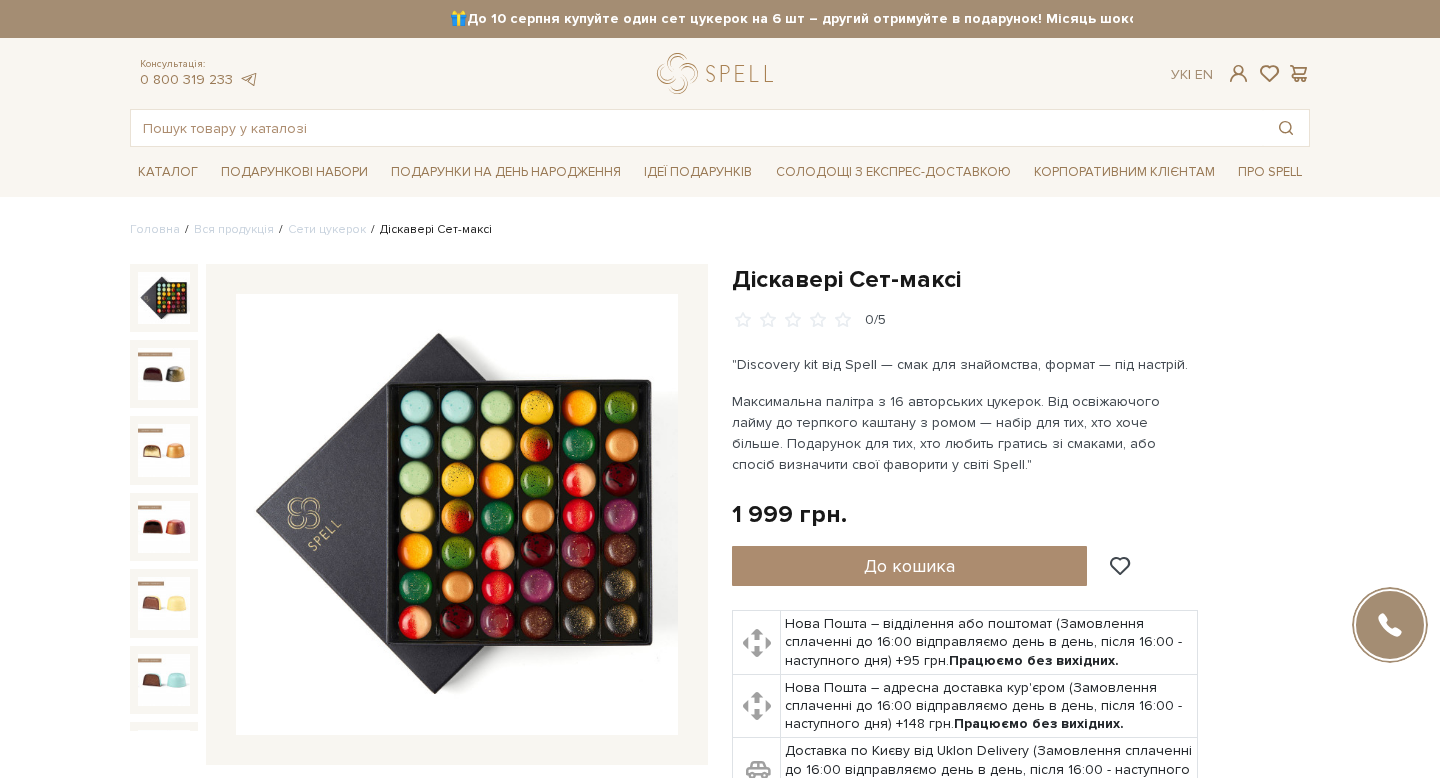 click on "Максимальна палітра з 16 авторських цукерок. Від освіжаючого лайму до терпкого каштану з ромом — набір для тих, хто хоче більше. Подарунок для тих, хто любить гратись зі смаками, або спосіб визначити свої фаворити у світі Spell."" at bounding box center [966, 433] 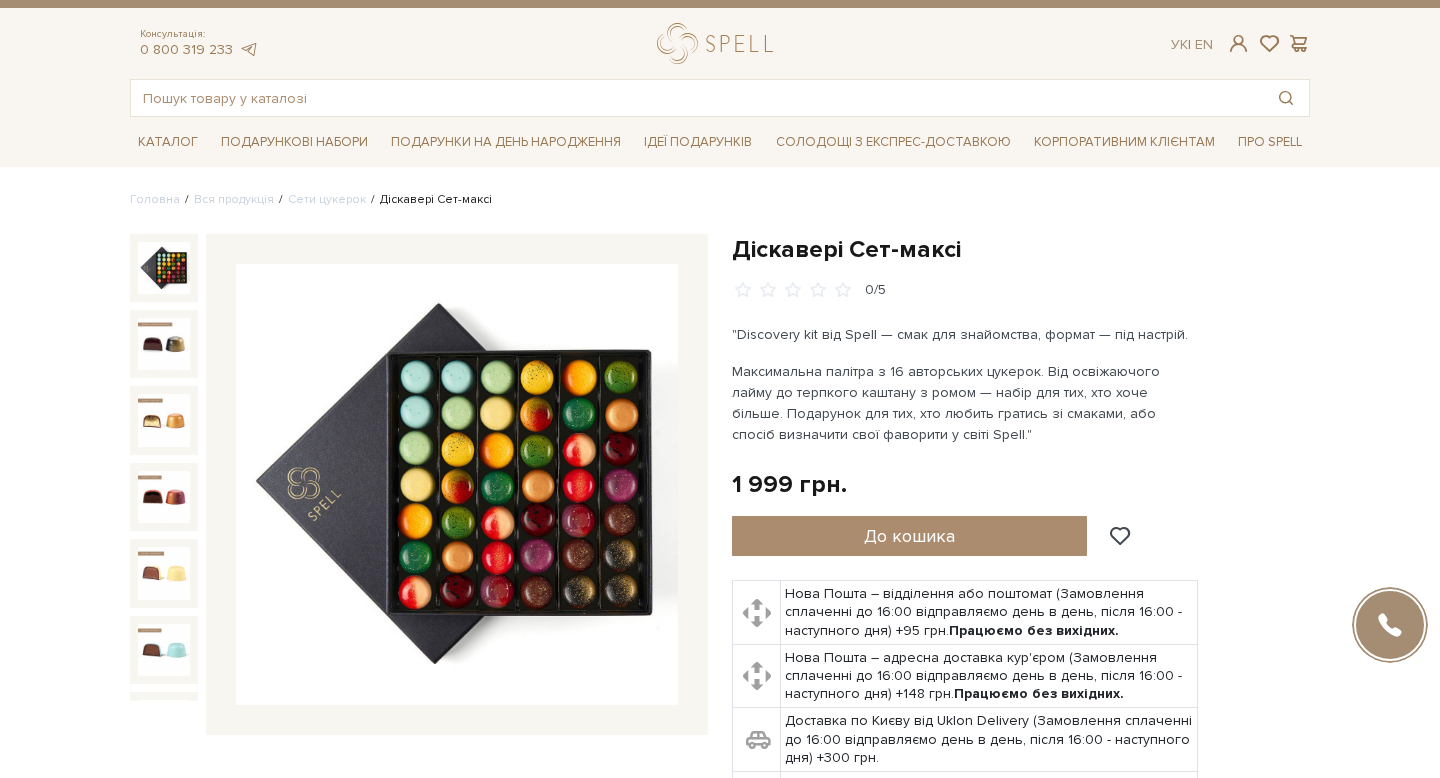 scroll, scrollTop: 31, scrollLeft: 0, axis: vertical 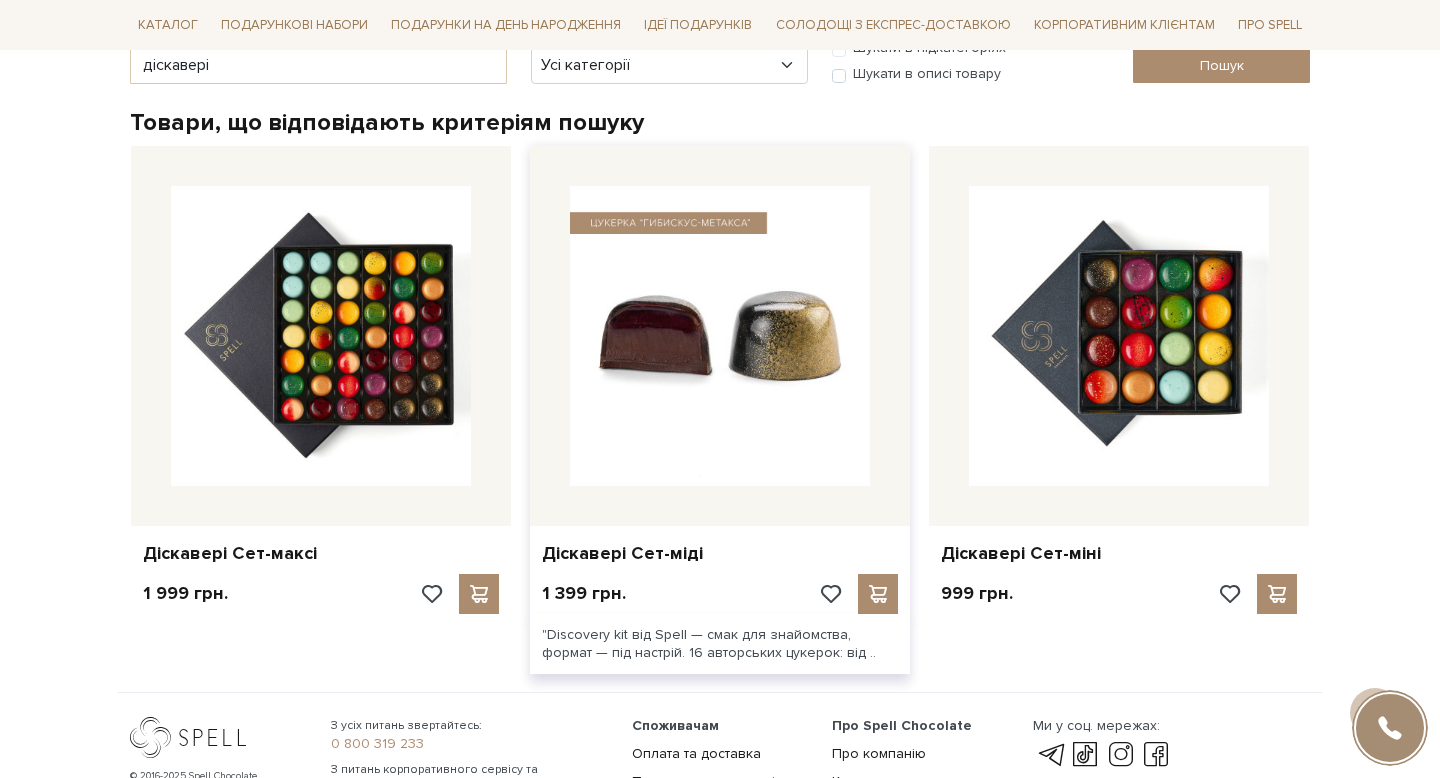 click at bounding box center [720, 336] 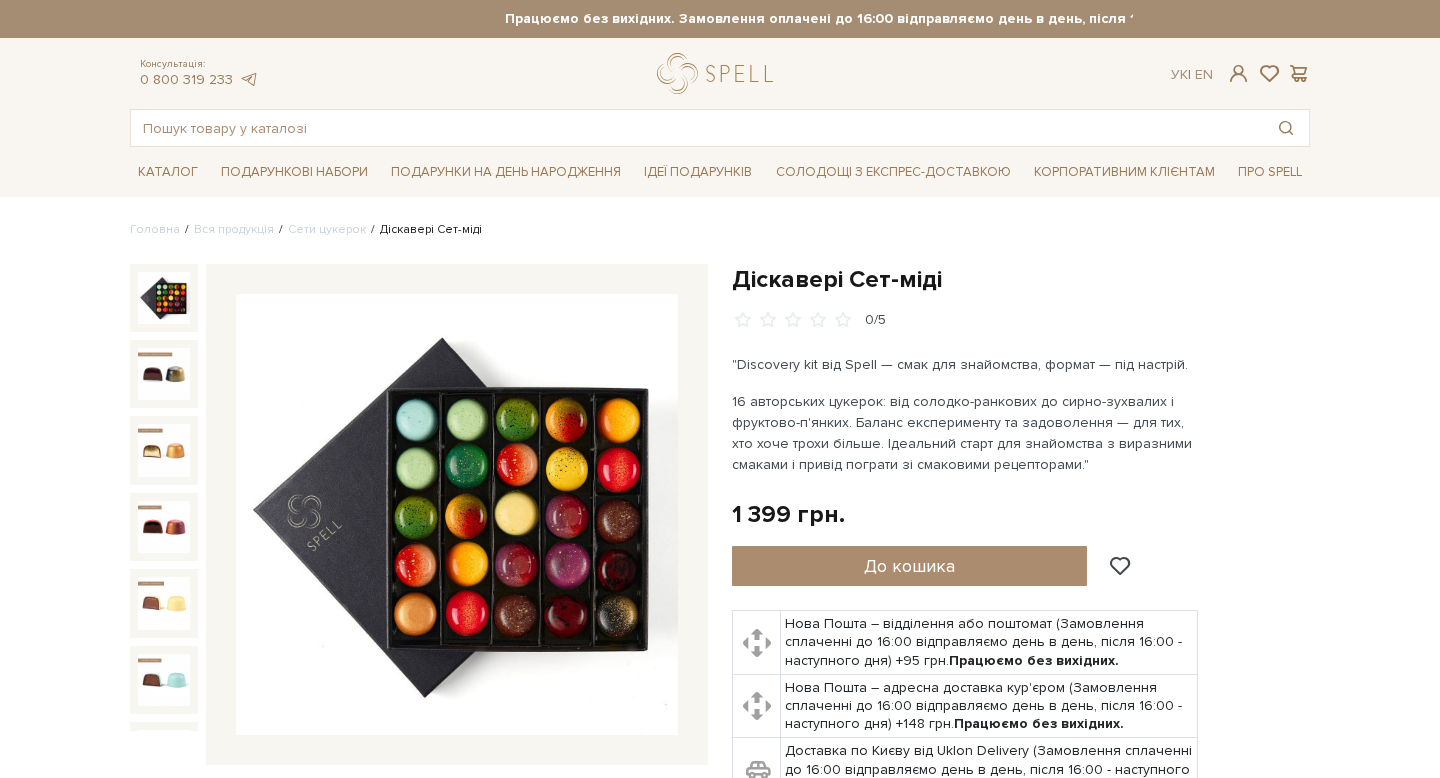 scroll, scrollTop: 0, scrollLeft: 0, axis: both 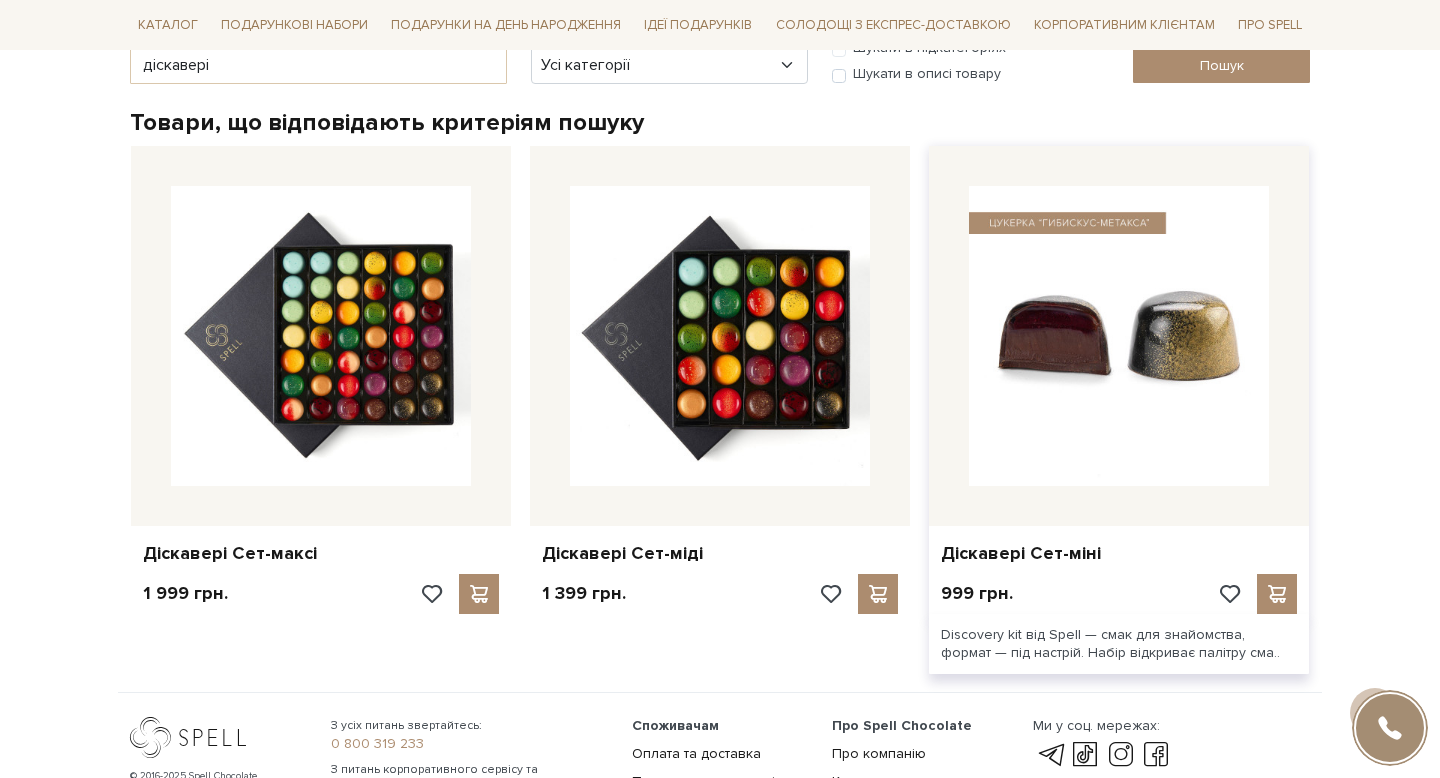 click at bounding box center (1119, 336) 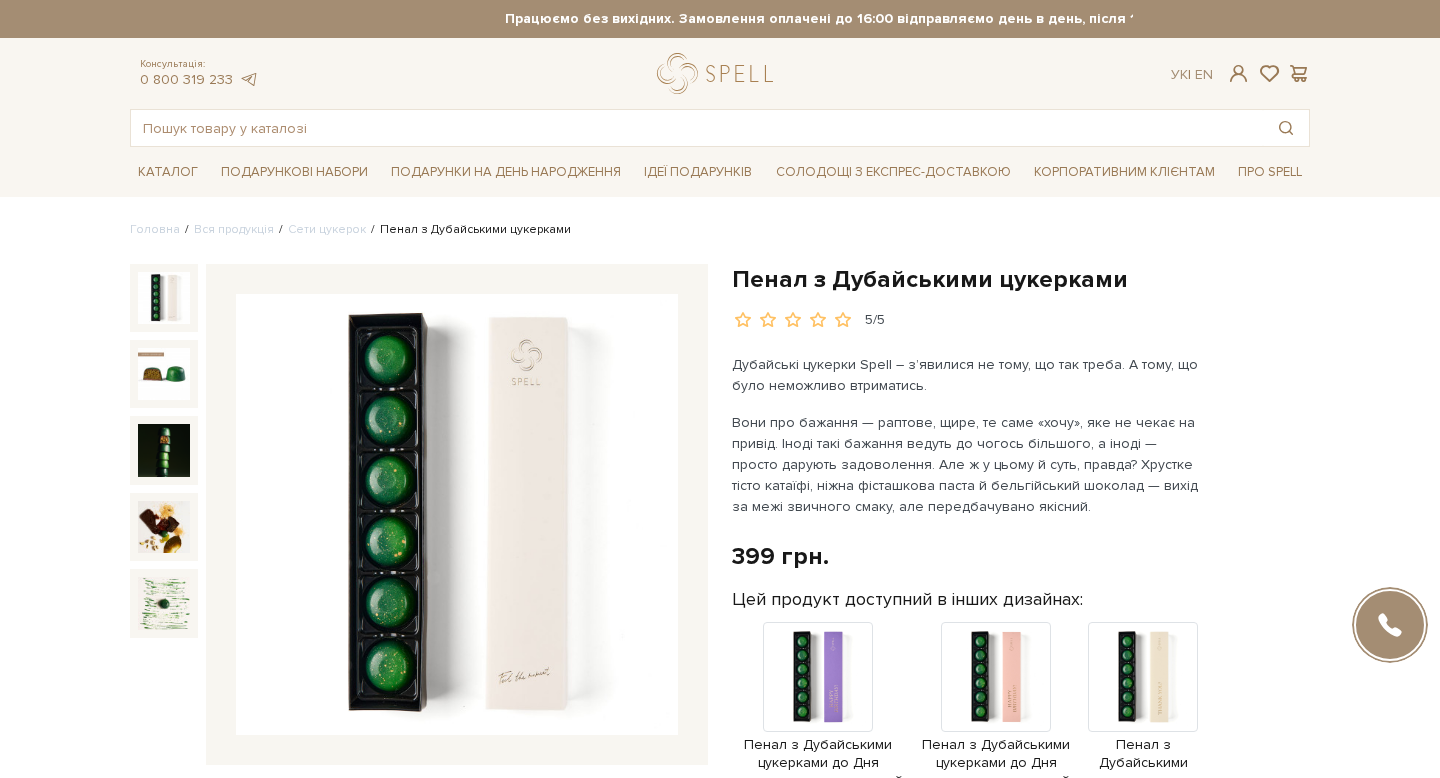 scroll, scrollTop: 0, scrollLeft: 0, axis: both 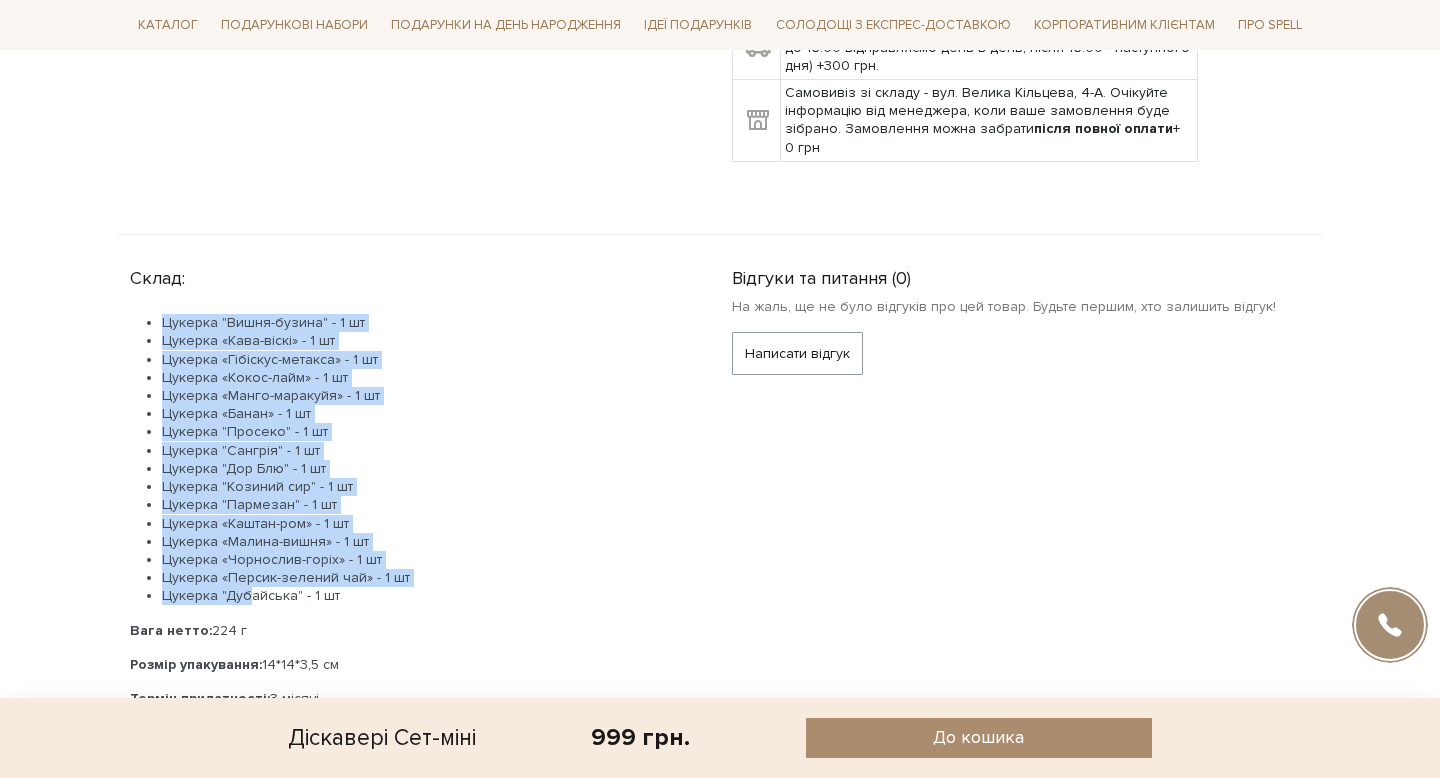drag, startPoint x: 164, startPoint y: 321, endPoint x: 251, endPoint y: 602, distance: 294.15982 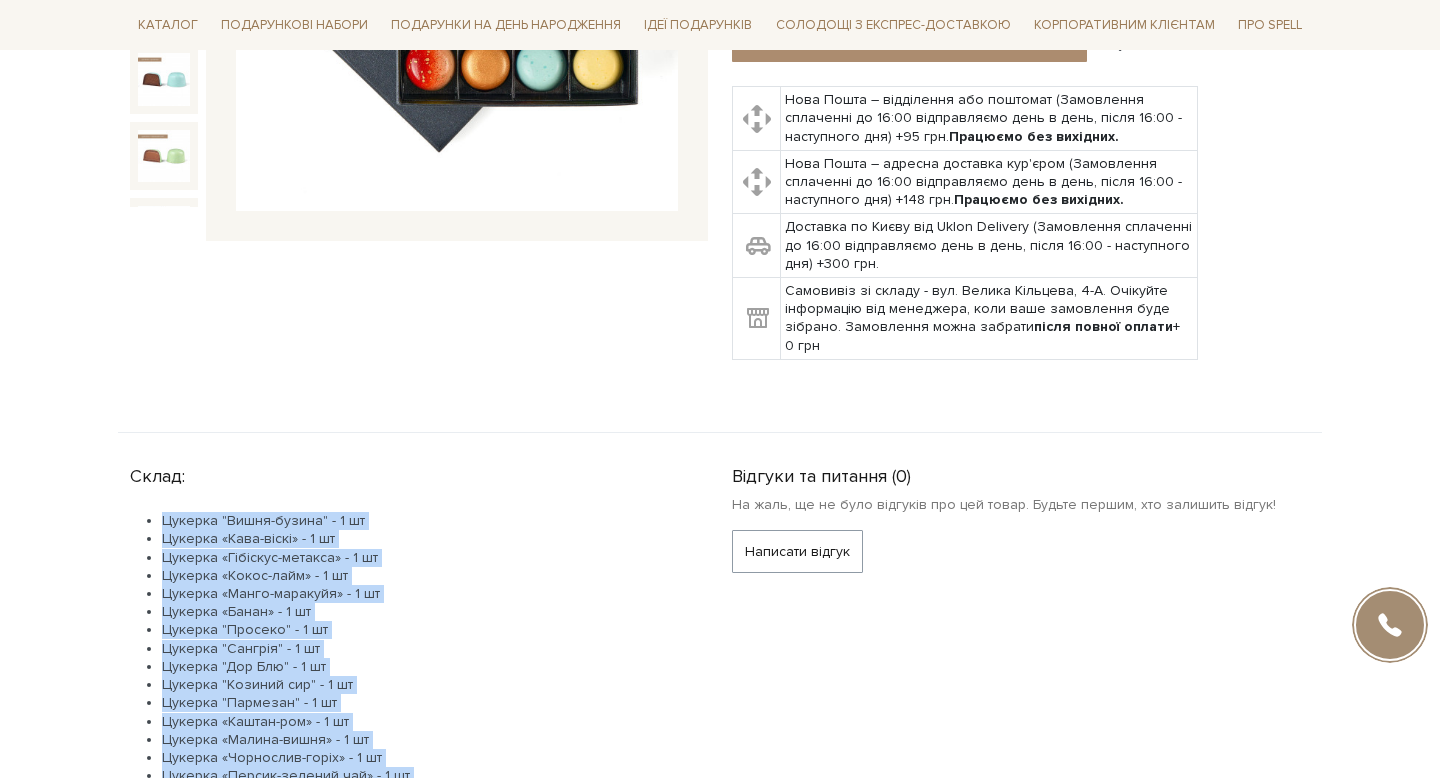 click on "Діскавері Сет-міні
0/5
0/5" at bounding box center (720, 86) 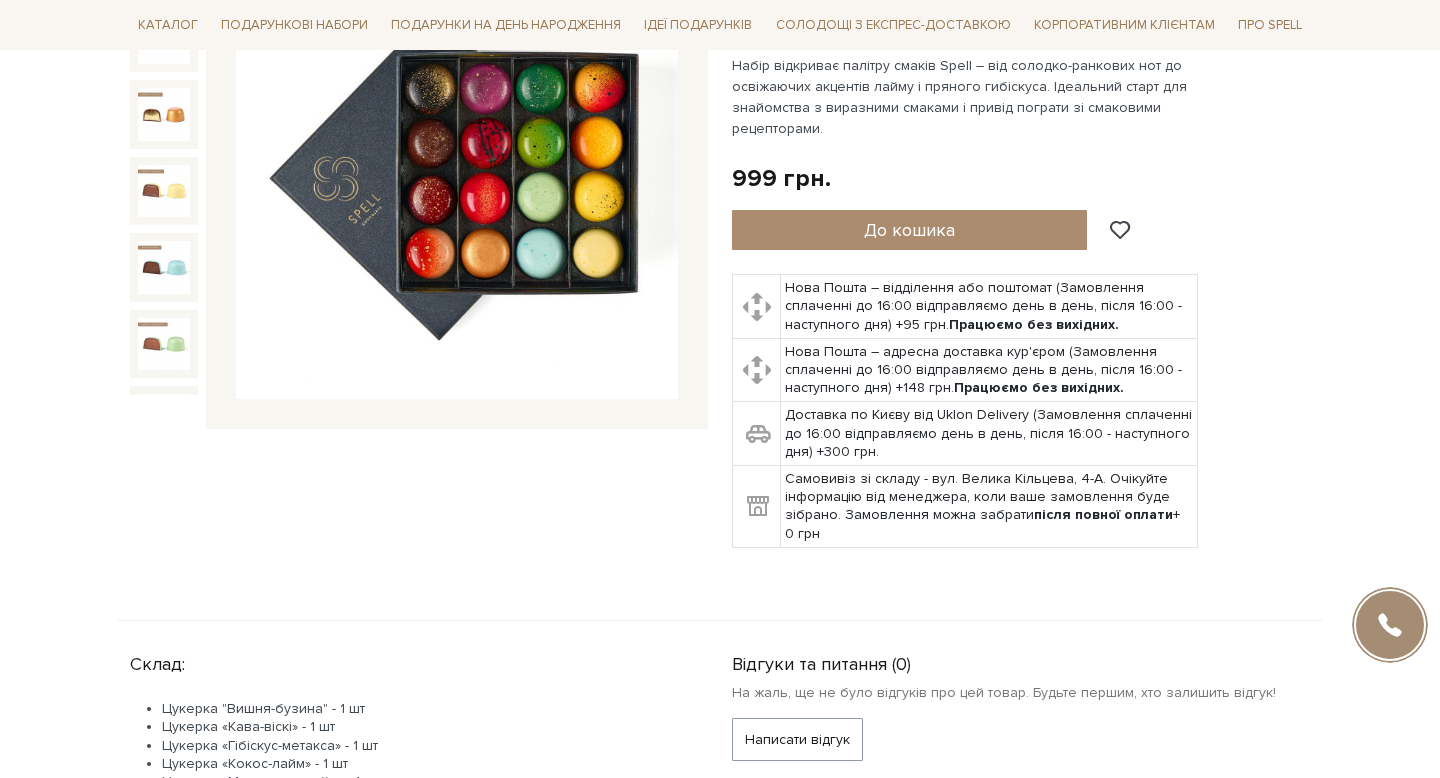 scroll, scrollTop: 335, scrollLeft: 0, axis: vertical 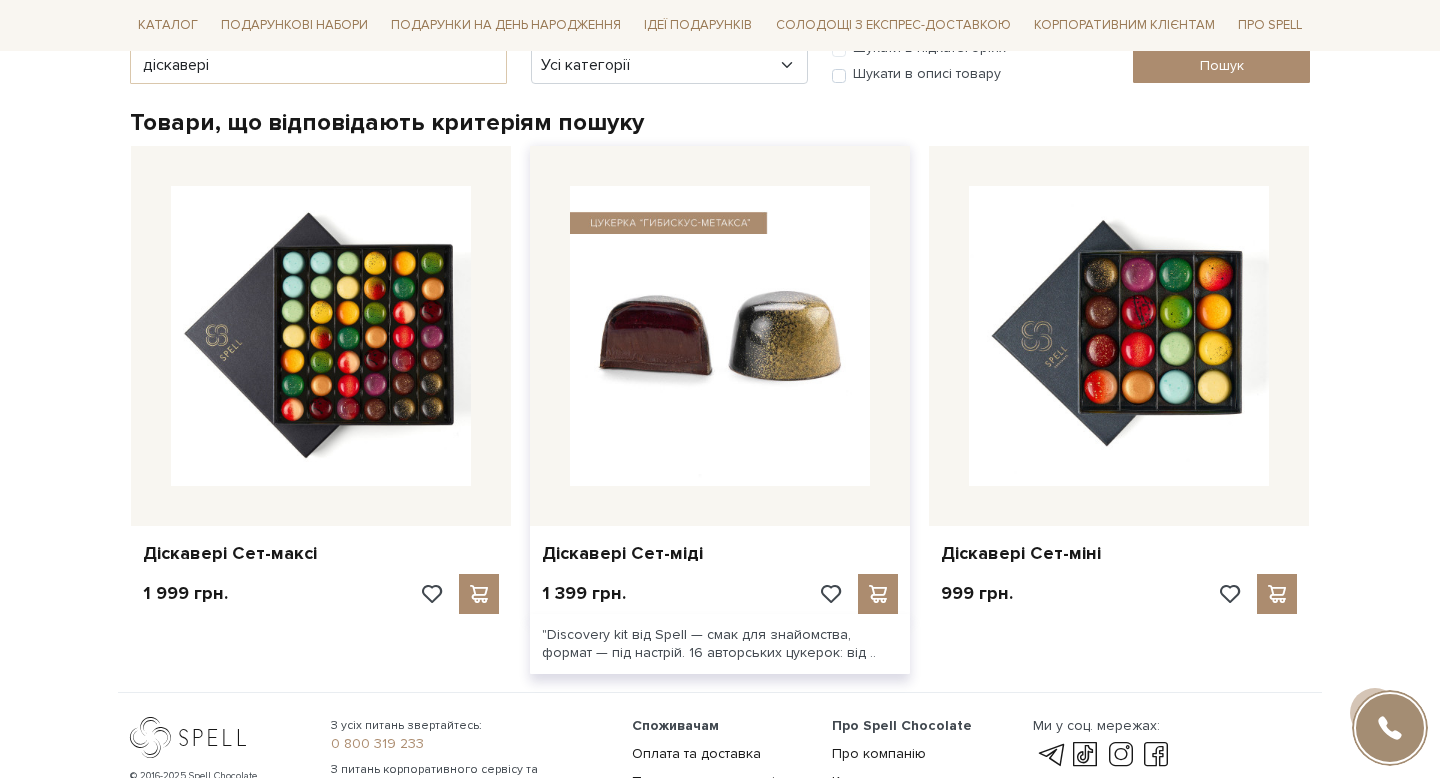 click at bounding box center [720, 336] 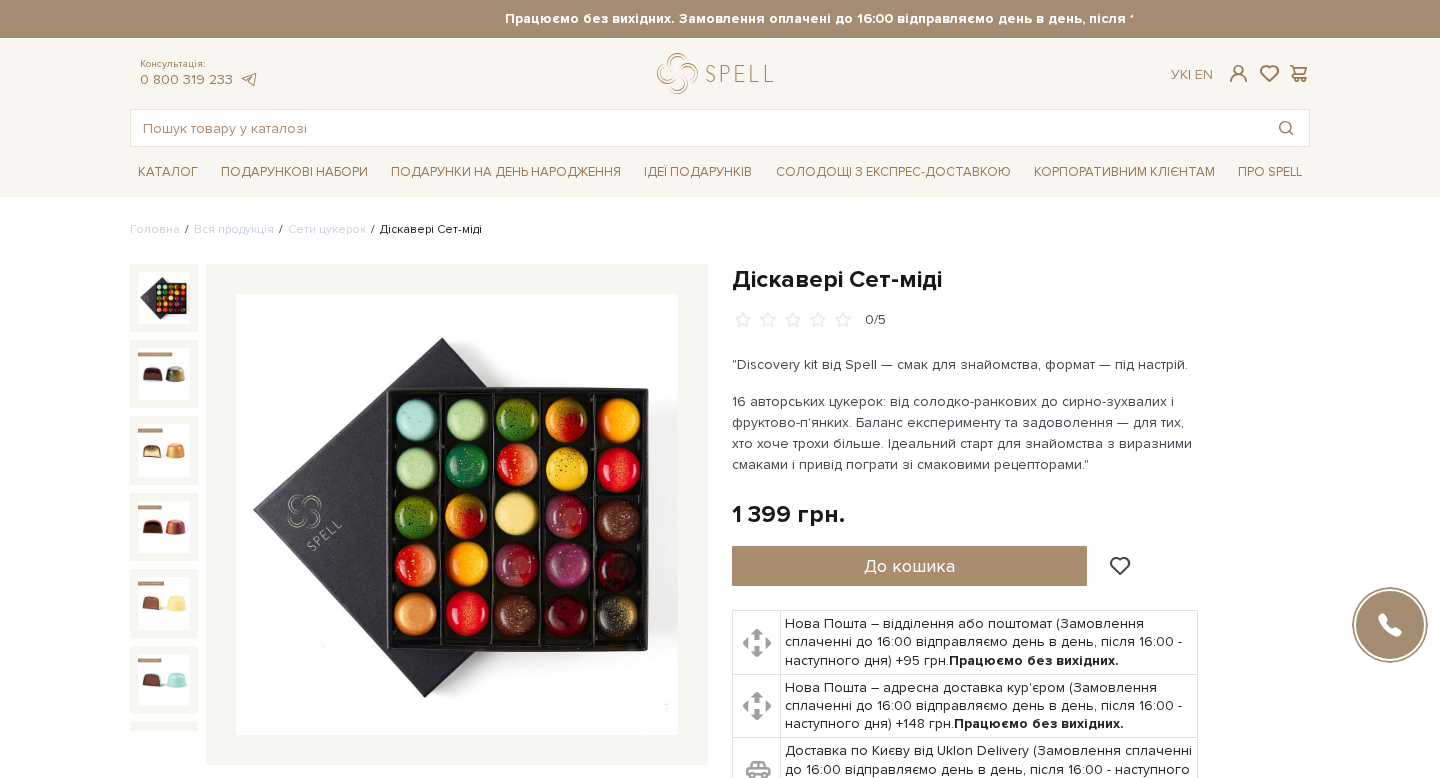 scroll, scrollTop: 0, scrollLeft: 0, axis: both 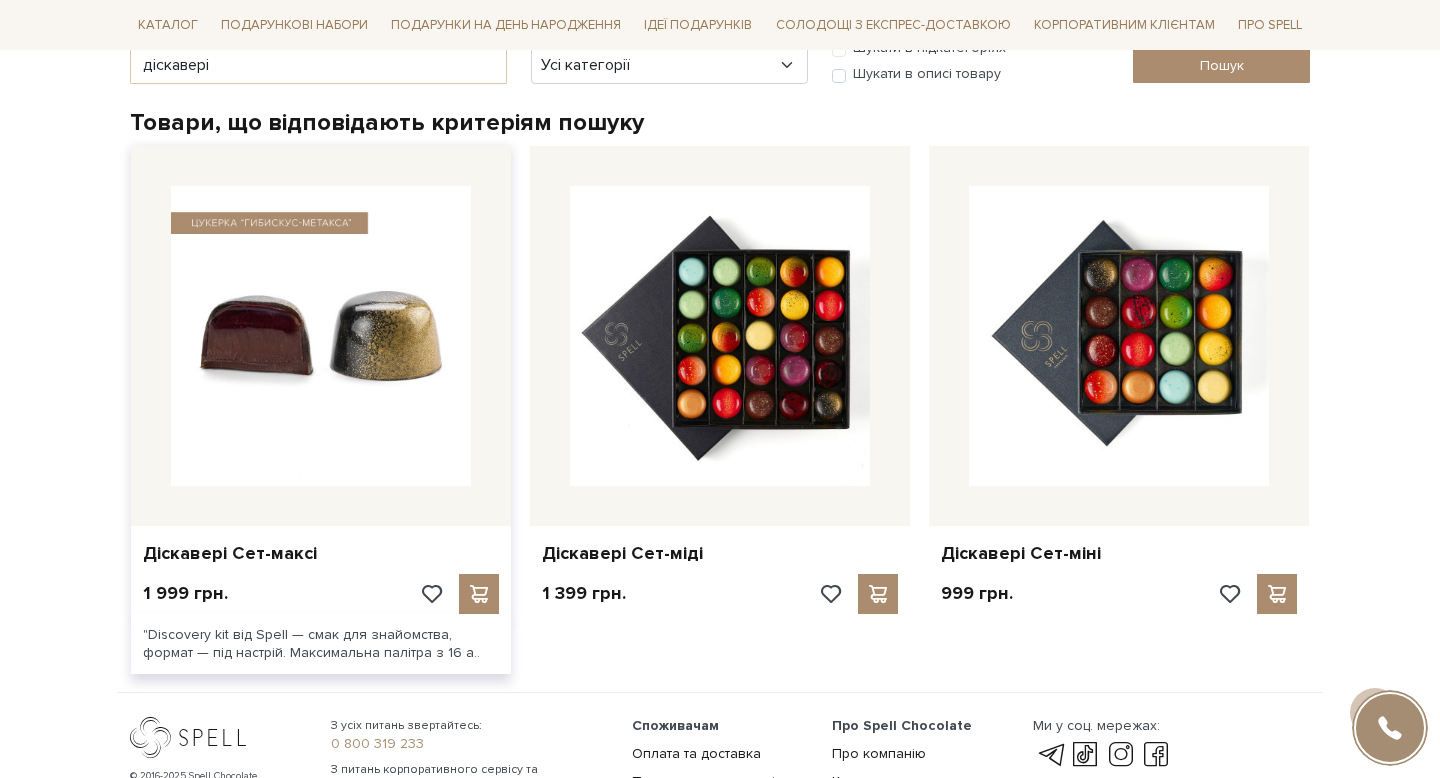 click at bounding box center (321, 336) 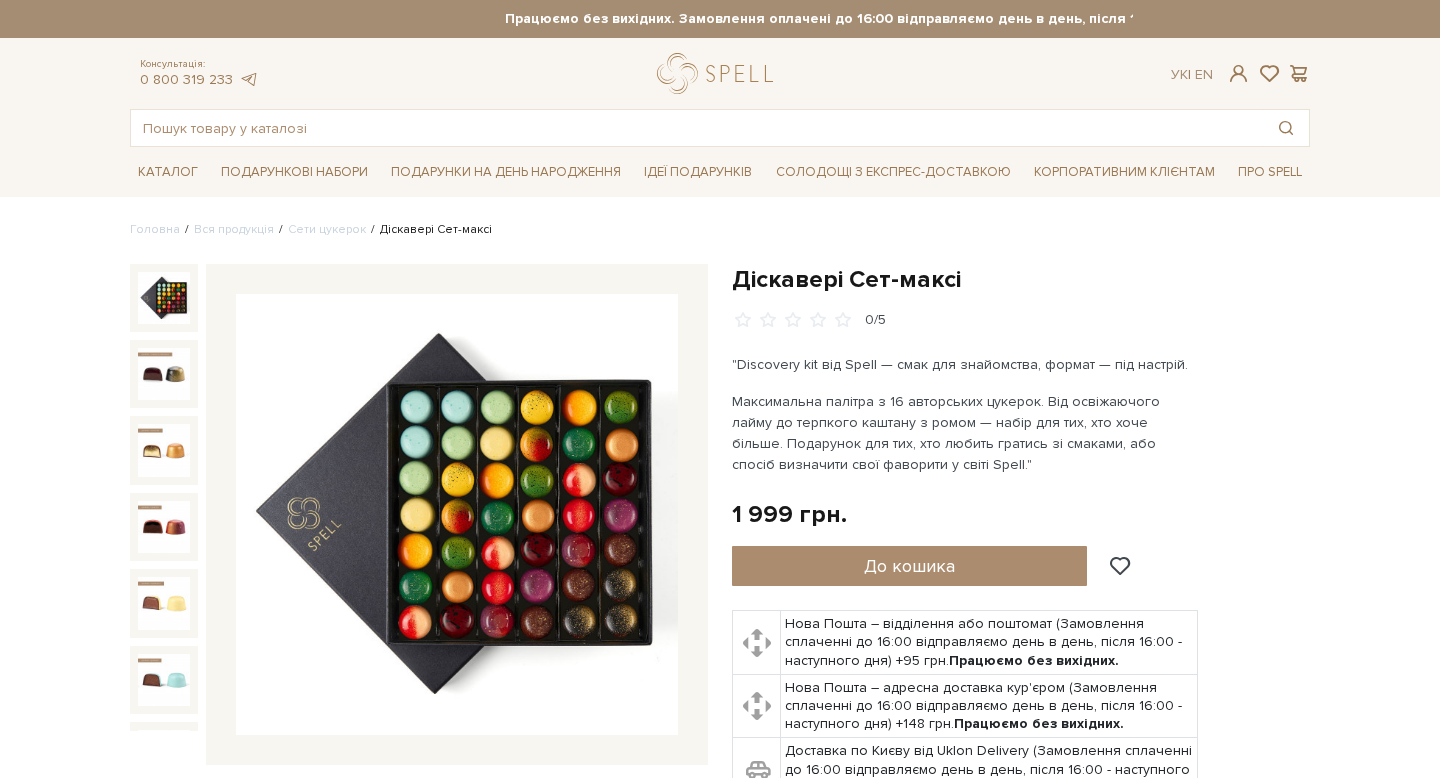 scroll, scrollTop: 0, scrollLeft: 0, axis: both 